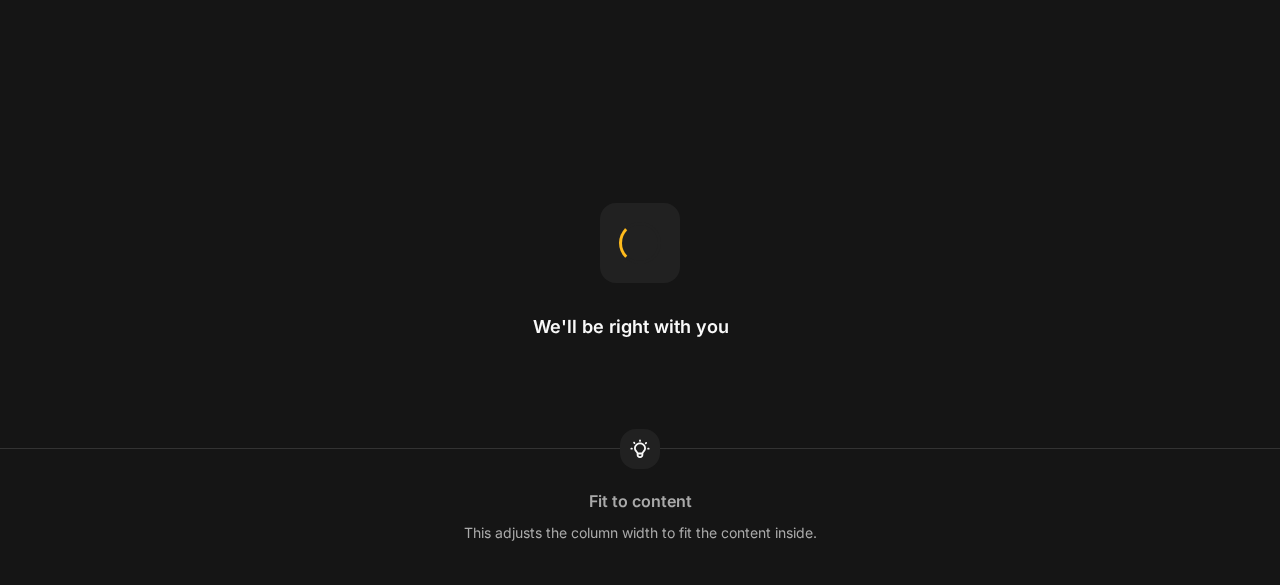 scroll, scrollTop: 0, scrollLeft: 0, axis: both 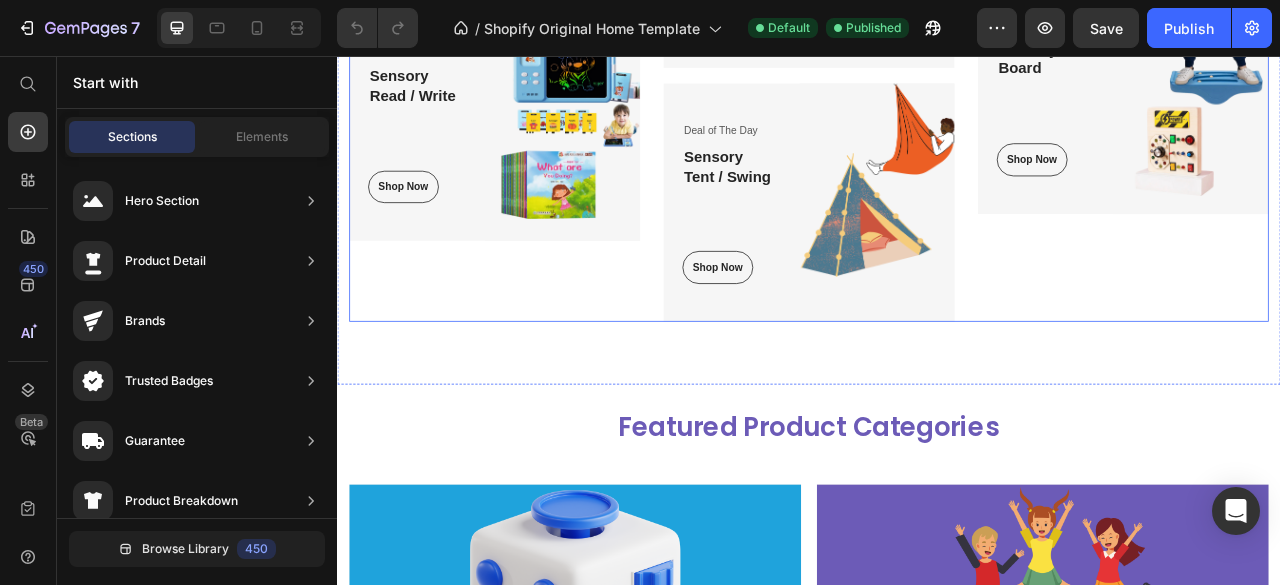 select on "571368505787745358" 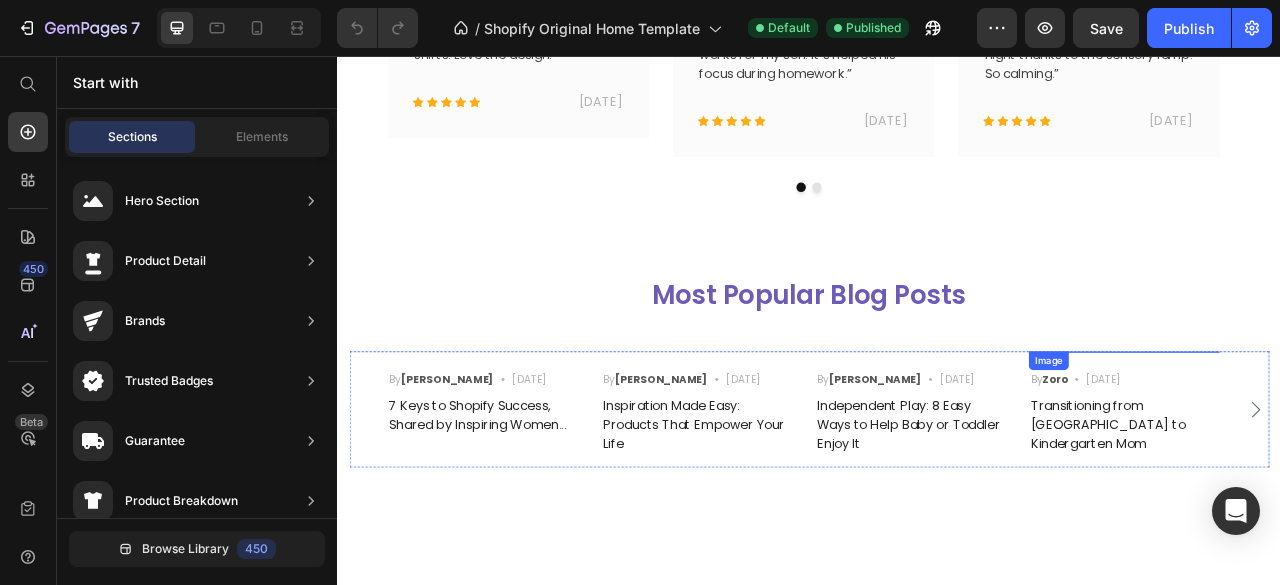 scroll, scrollTop: 6944, scrollLeft: 0, axis: vertical 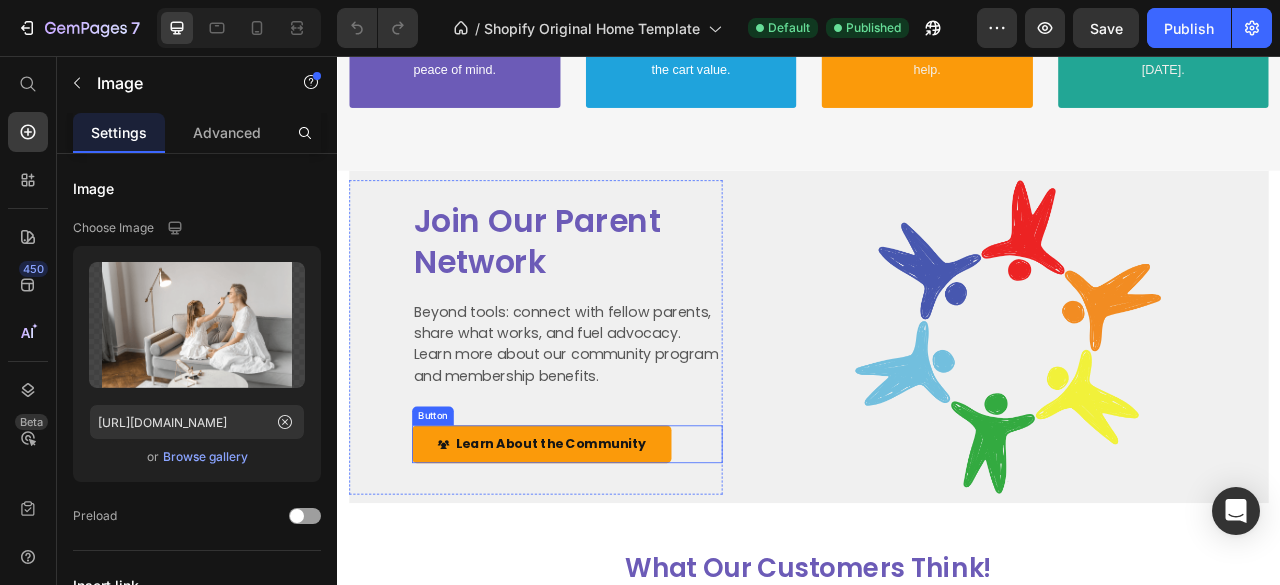 click on "Learn About the Community Button" at bounding box center (629, 550) 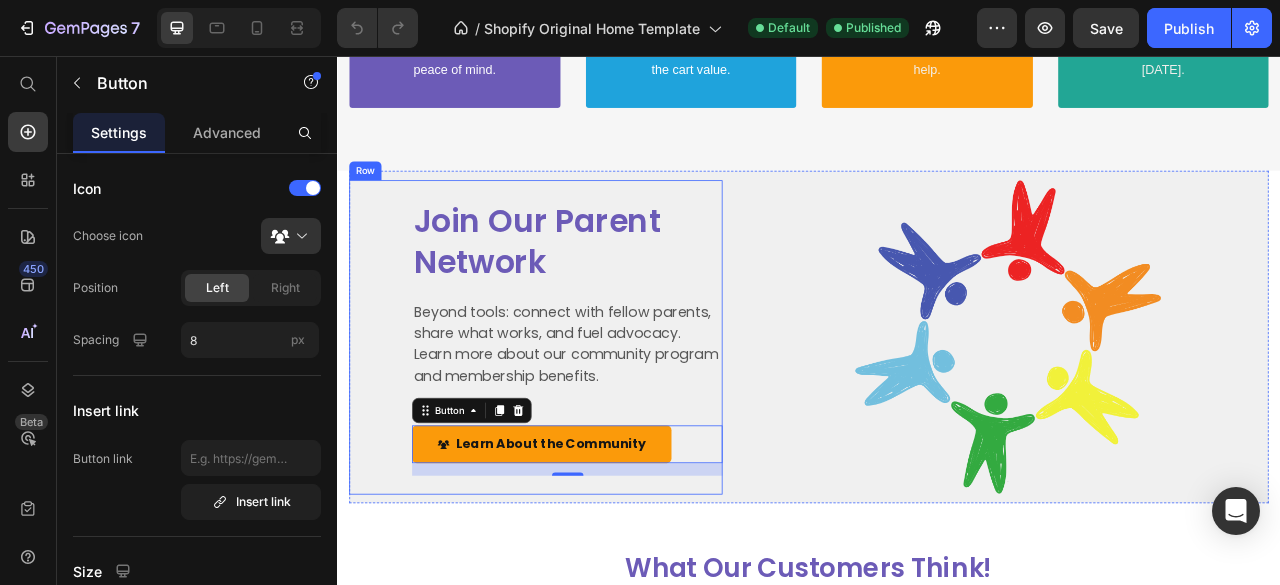 select on "571368505787745358" 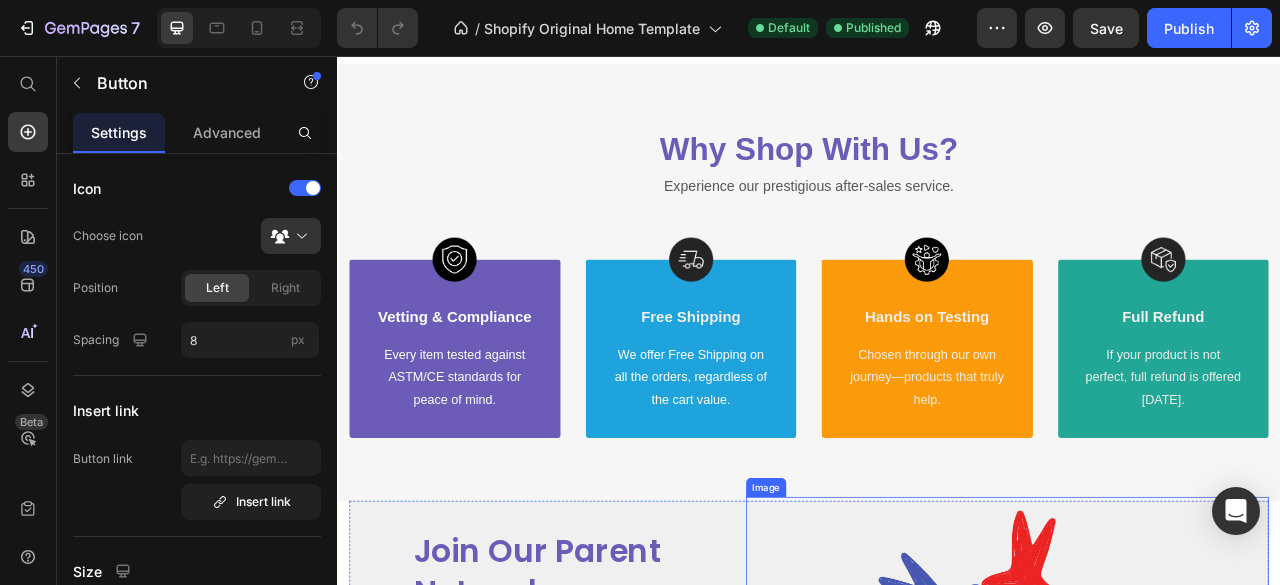 scroll, scrollTop: 5623, scrollLeft: 0, axis: vertical 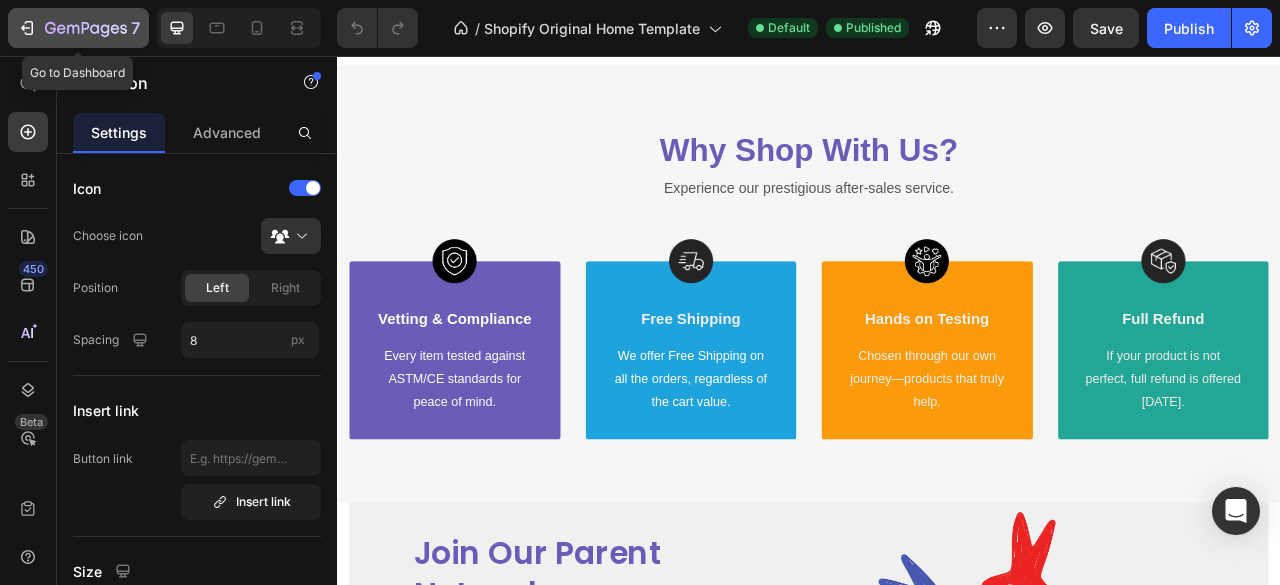 click 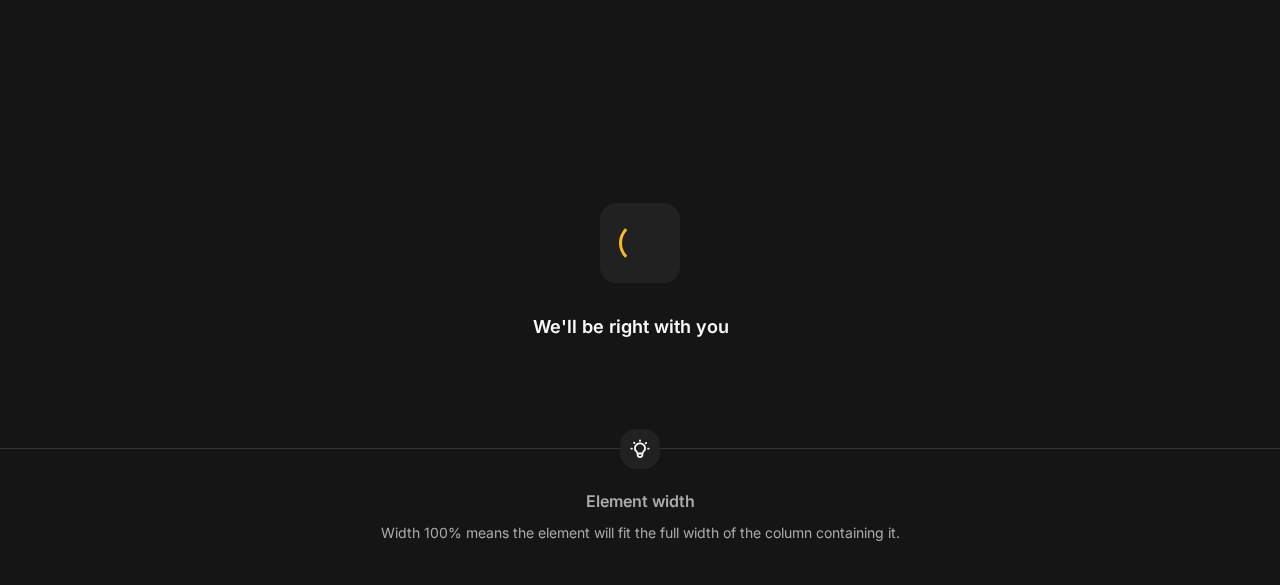 scroll, scrollTop: 0, scrollLeft: 0, axis: both 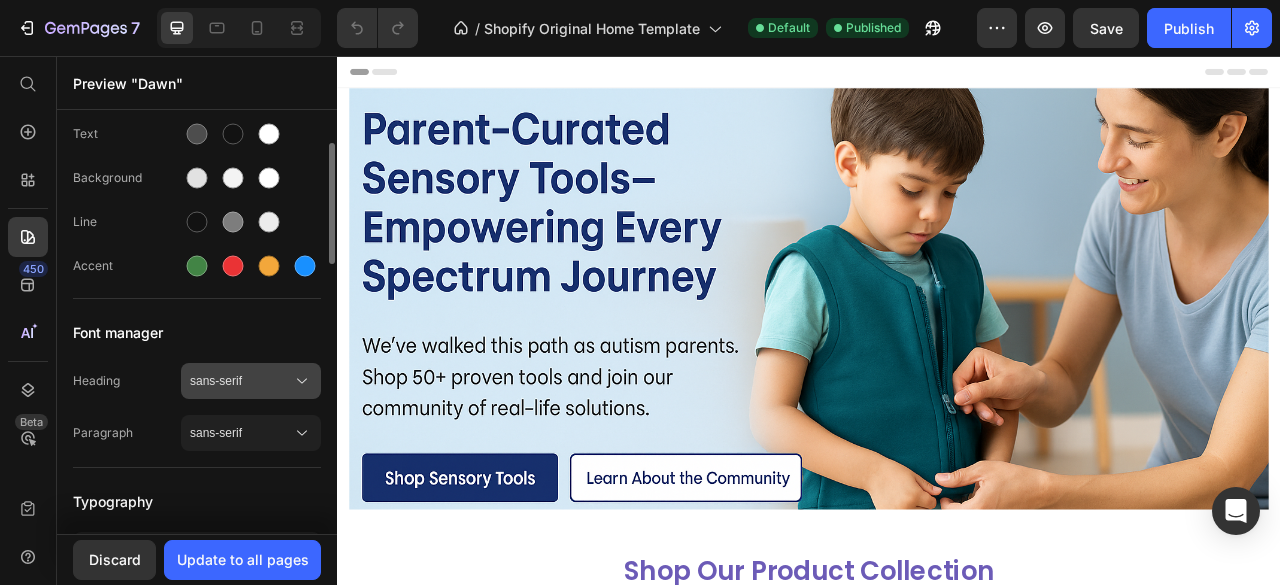 click on "sans-serif" at bounding box center [241, 381] 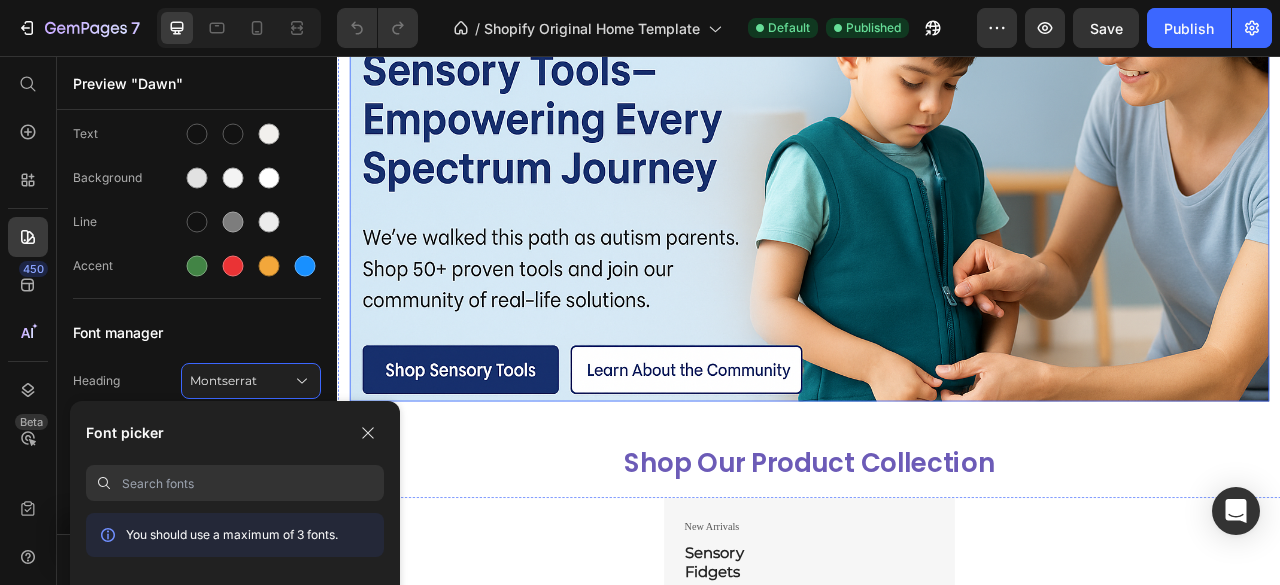 scroll, scrollTop: 138, scrollLeft: 0, axis: vertical 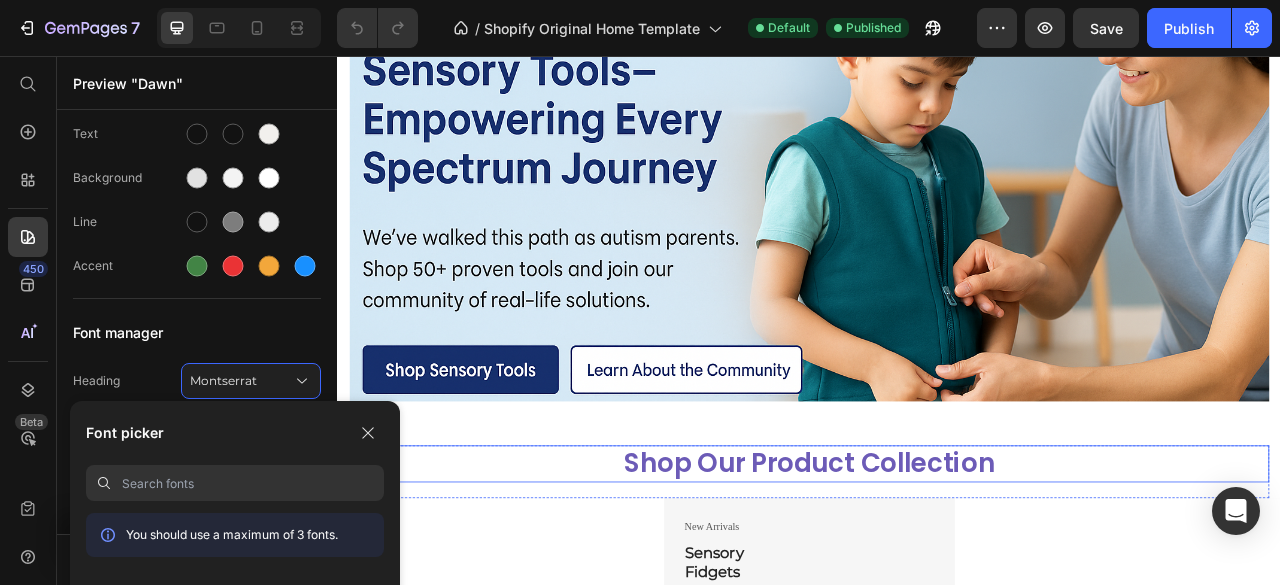 click on "Shop Our Product Collection" at bounding box center (937, 574) 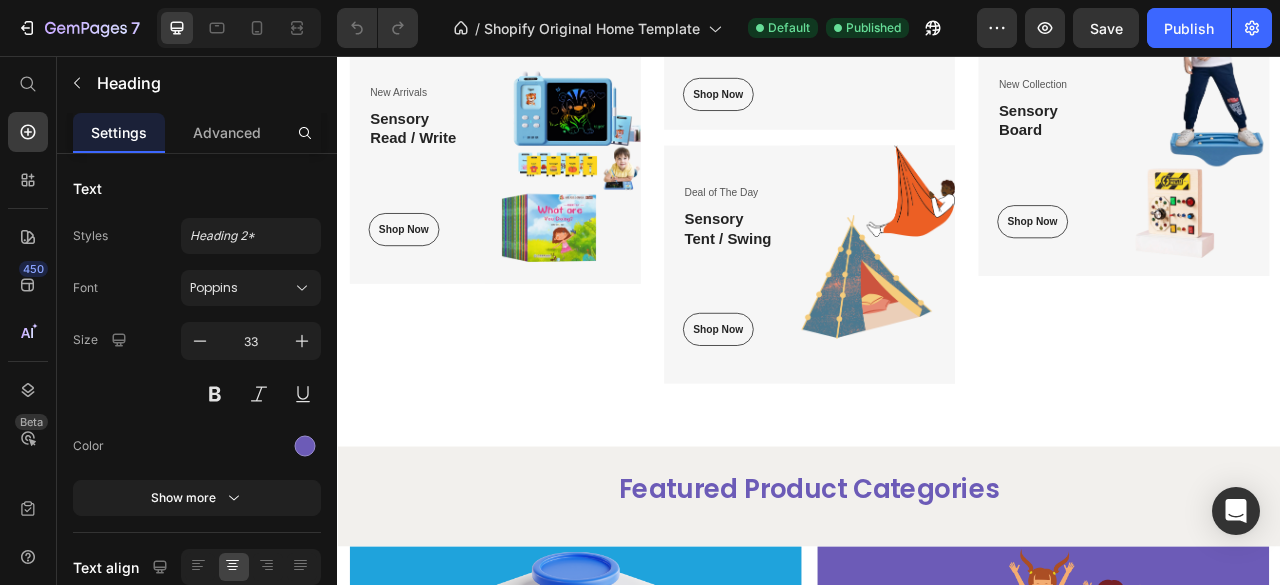 scroll, scrollTop: 1136, scrollLeft: 0, axis: vertical 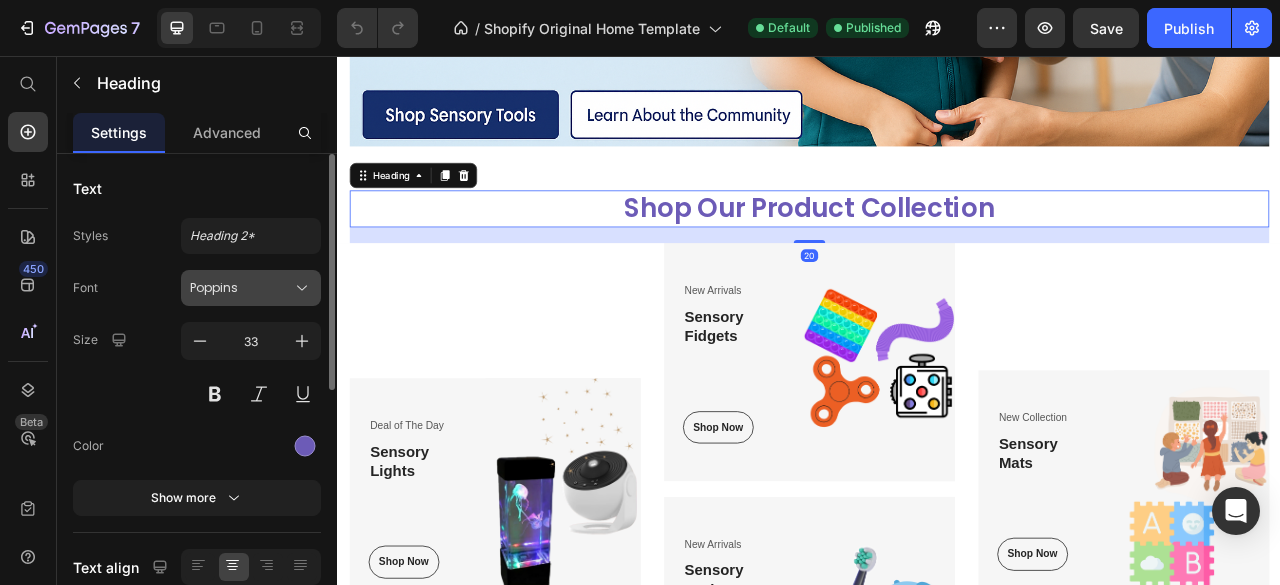 click on "Poppins" at bounding box center [241, 288] 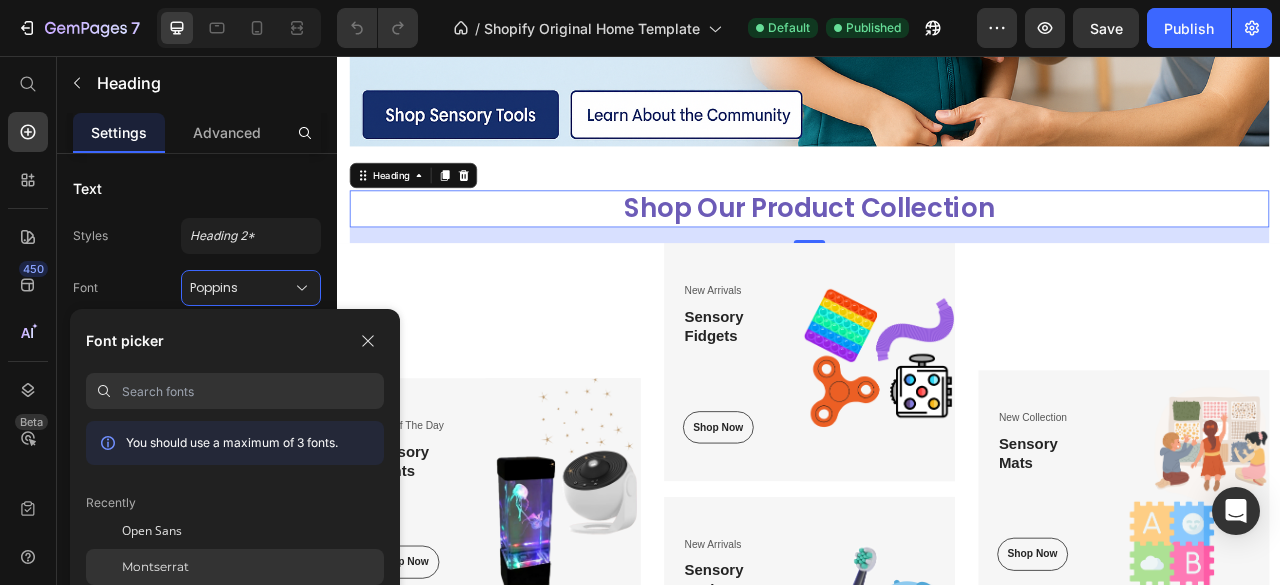 click on "Montserrat" 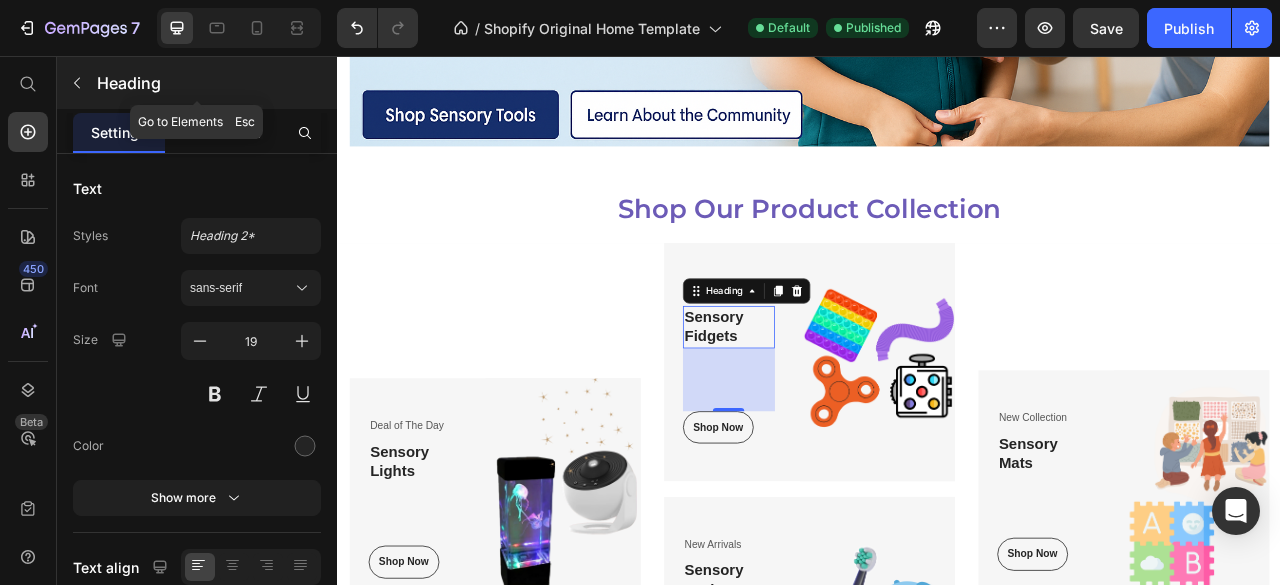 click 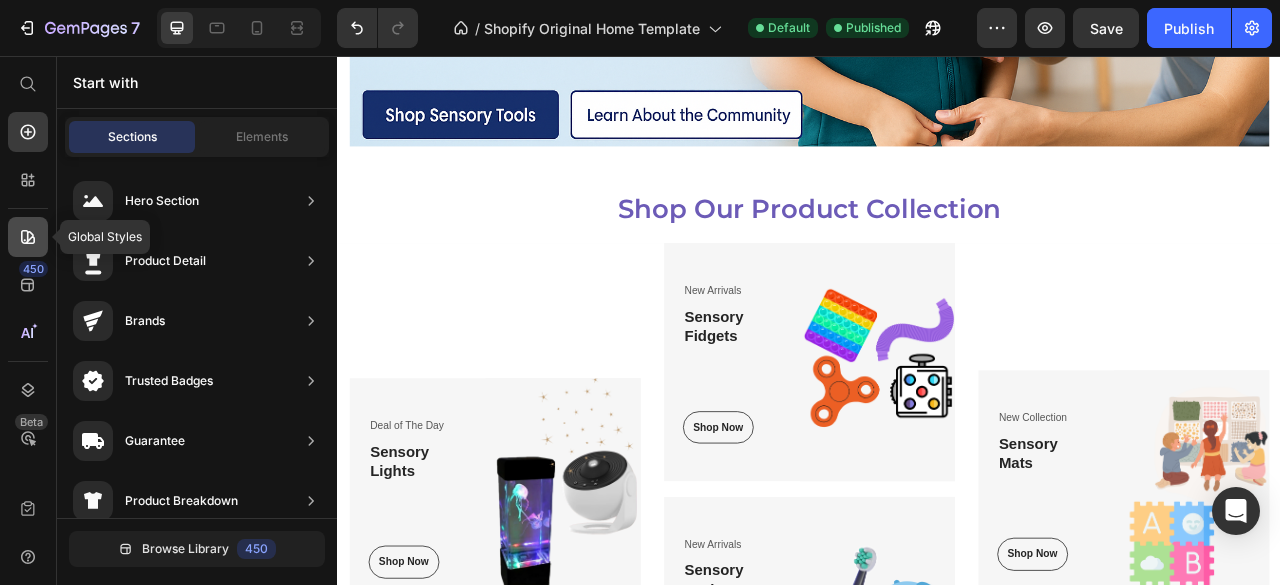 click 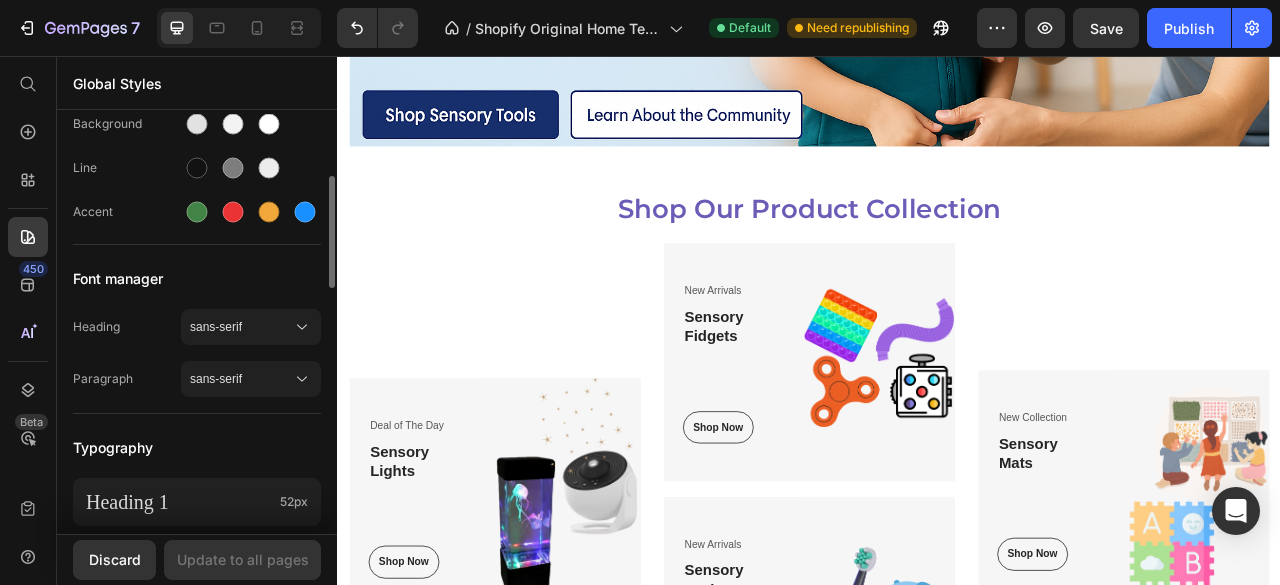scroll, scrollTop: 269, scrollLeft: 0, axis: vertical 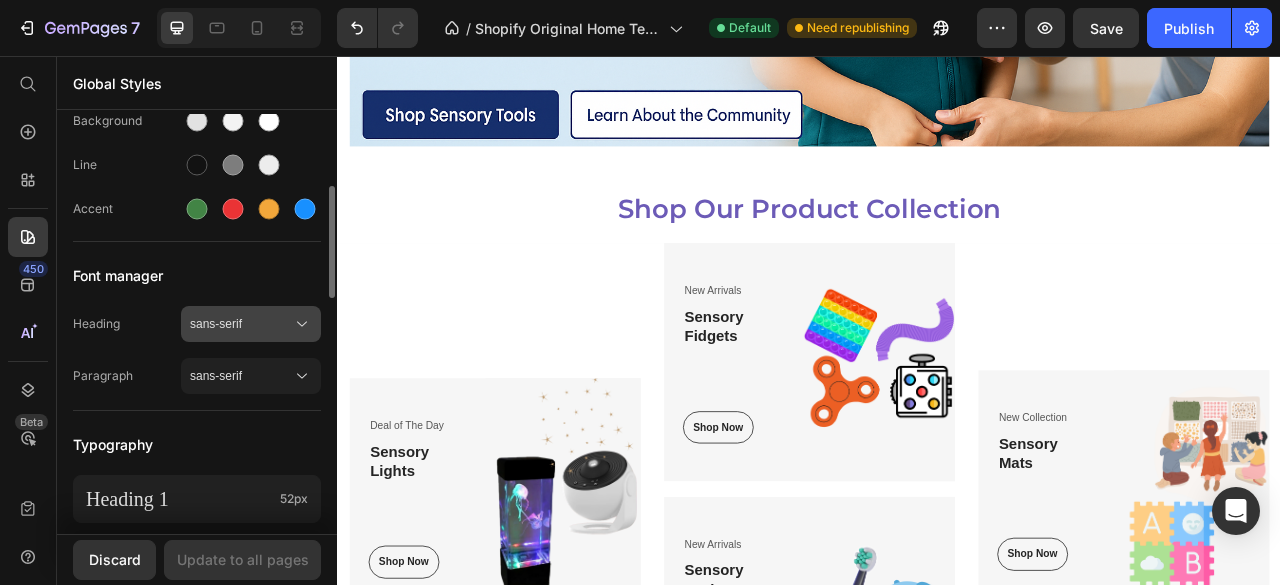 click on "sans-serif" at bounding box center [241, 324] 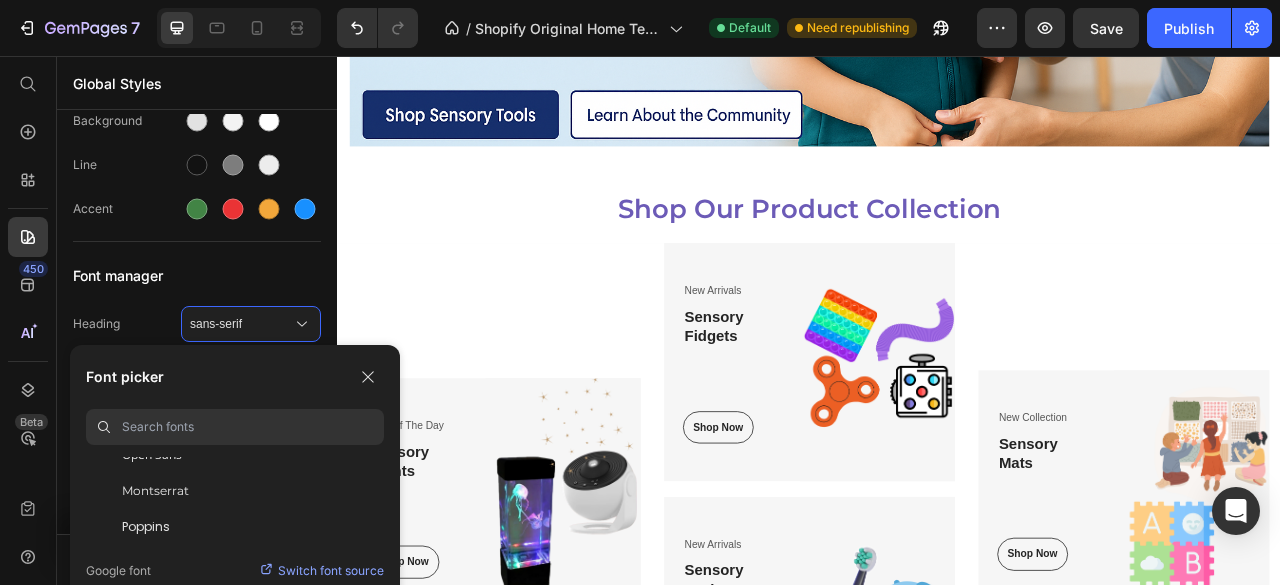 scroll, scrollTop: 107, scrollLeft: 0, axis: vertical 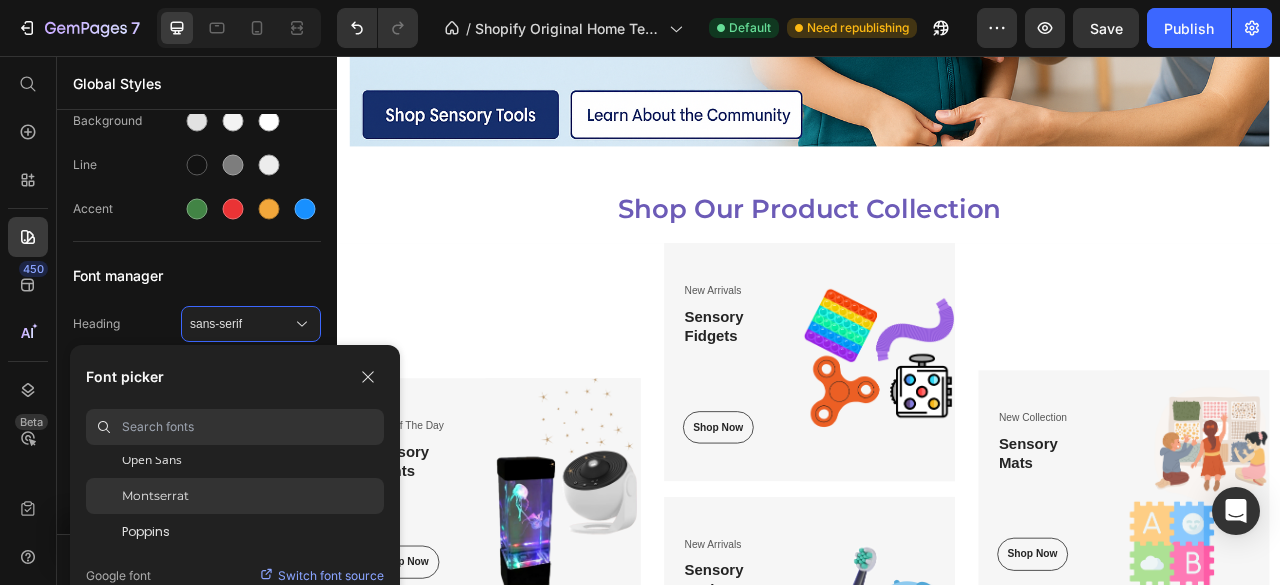 click on "Montserrat" 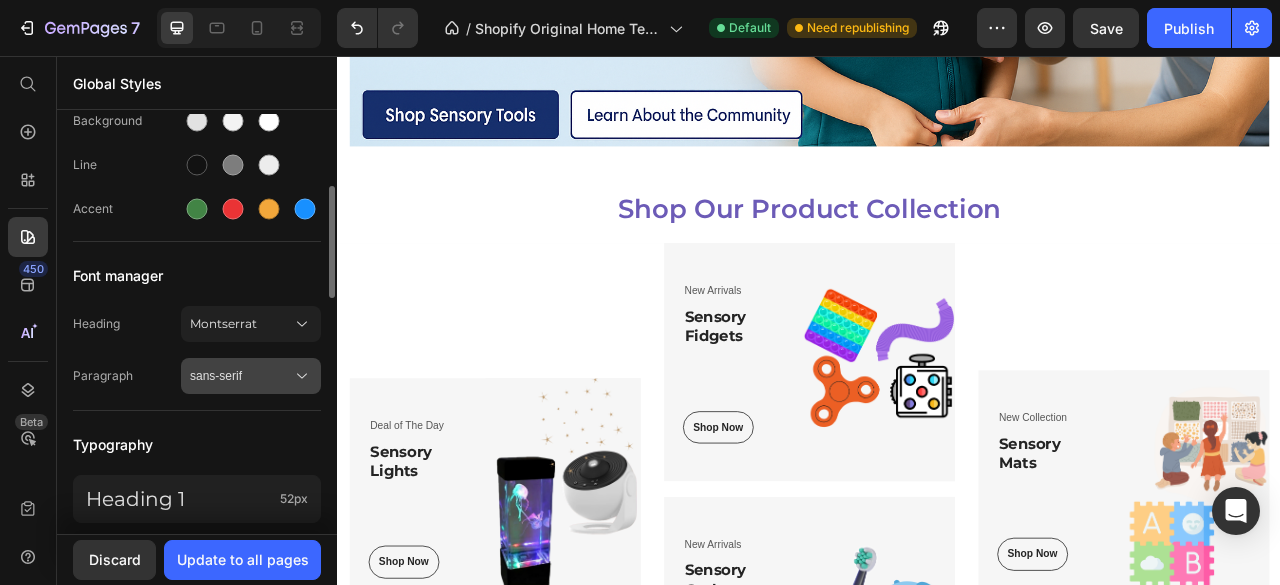 click on "sans-serif" at bounding box center [241, 376] 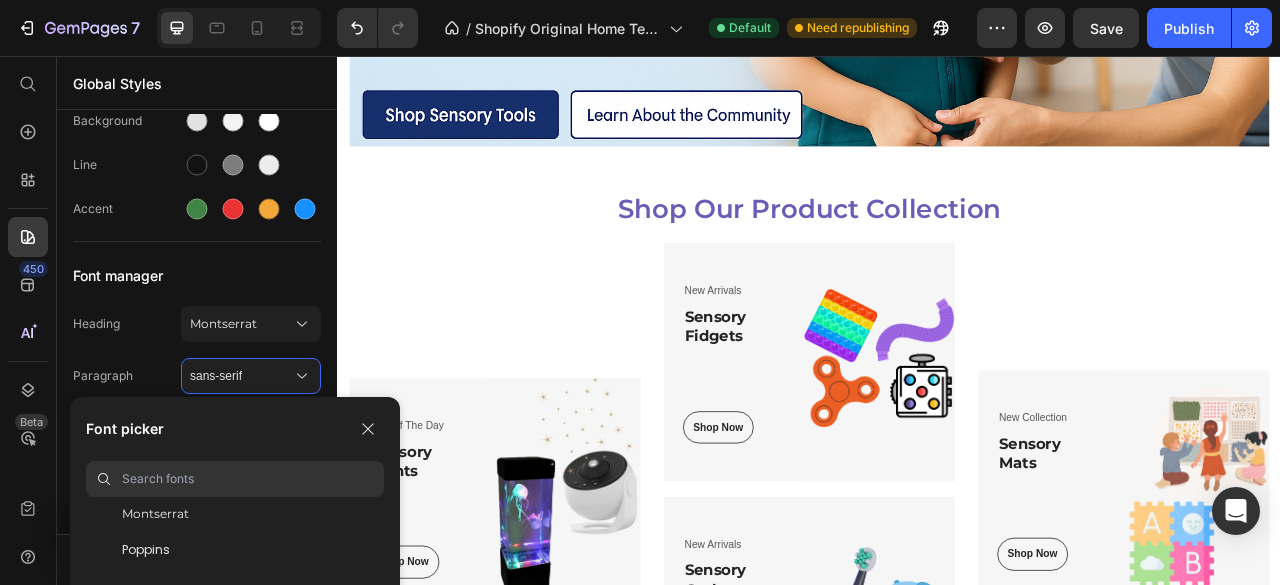scroll, scrollTop: 140, scrollLeft: 0, axis: vertical 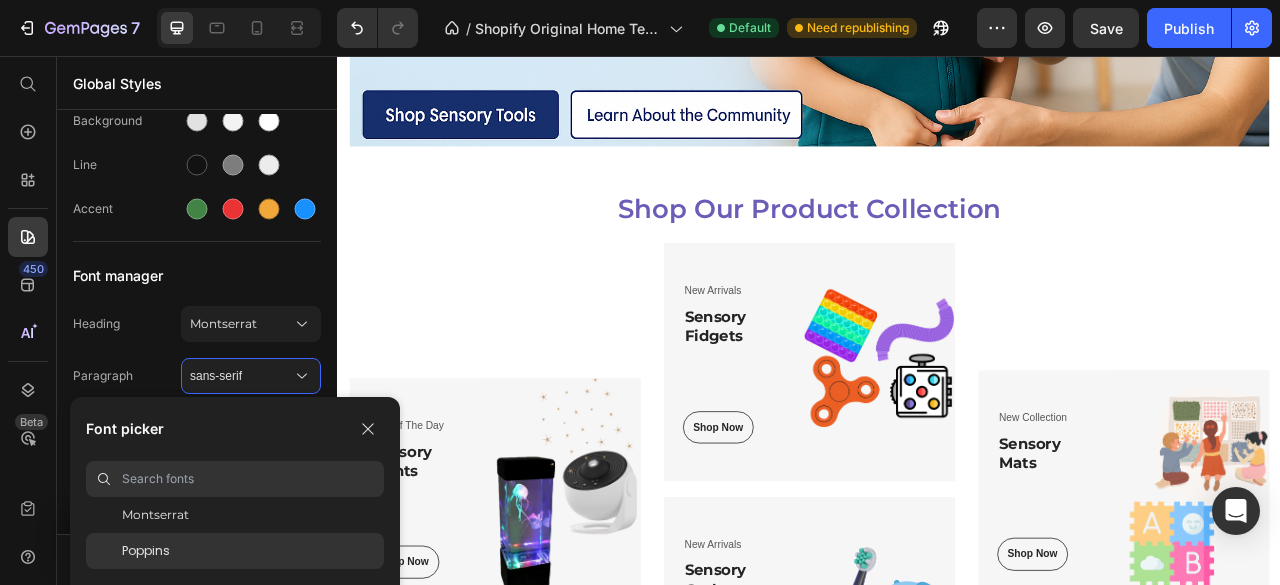 click on "Poppins" 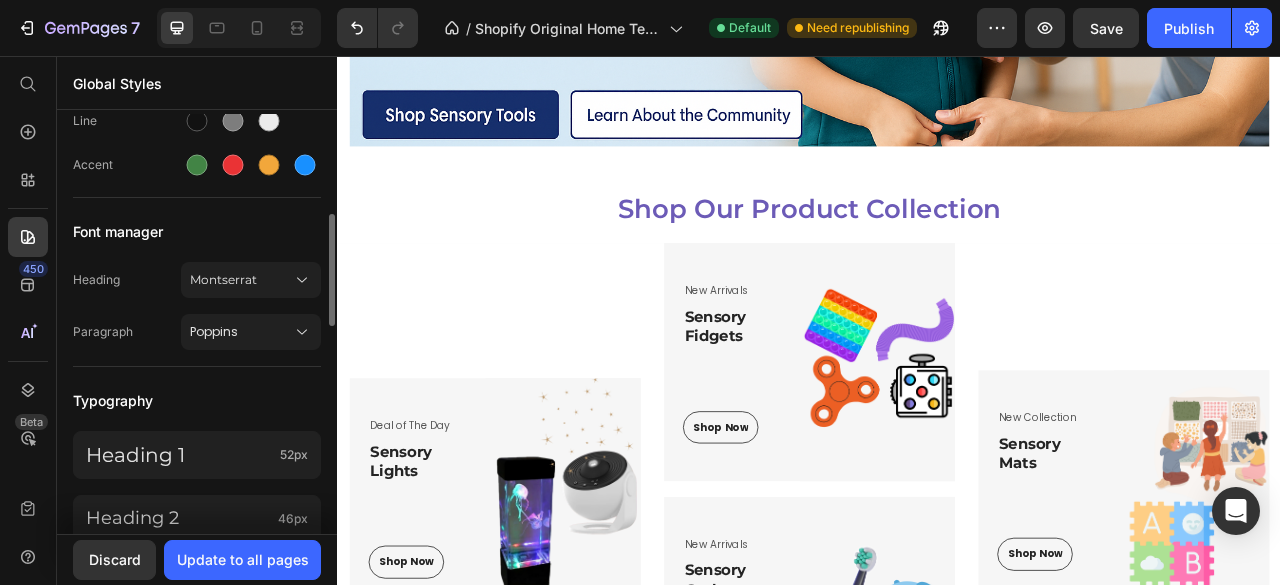scroll, scrollTop: 332, scrollLeft: 0, axis: vertical 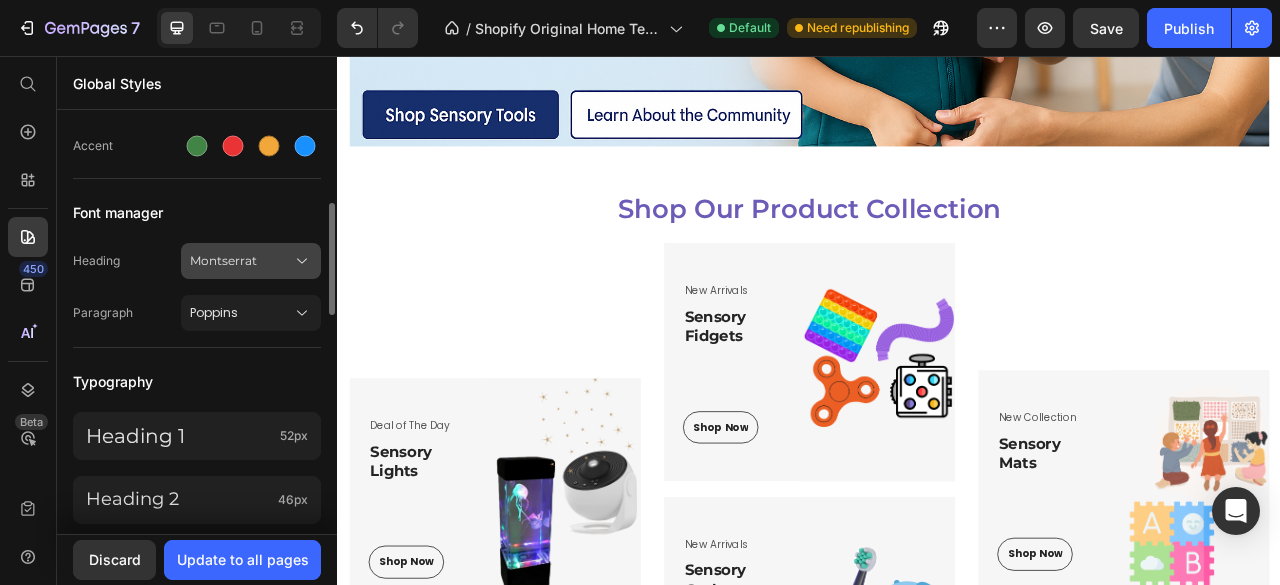 click on "Montserrat" at bounding box center (241, 261) 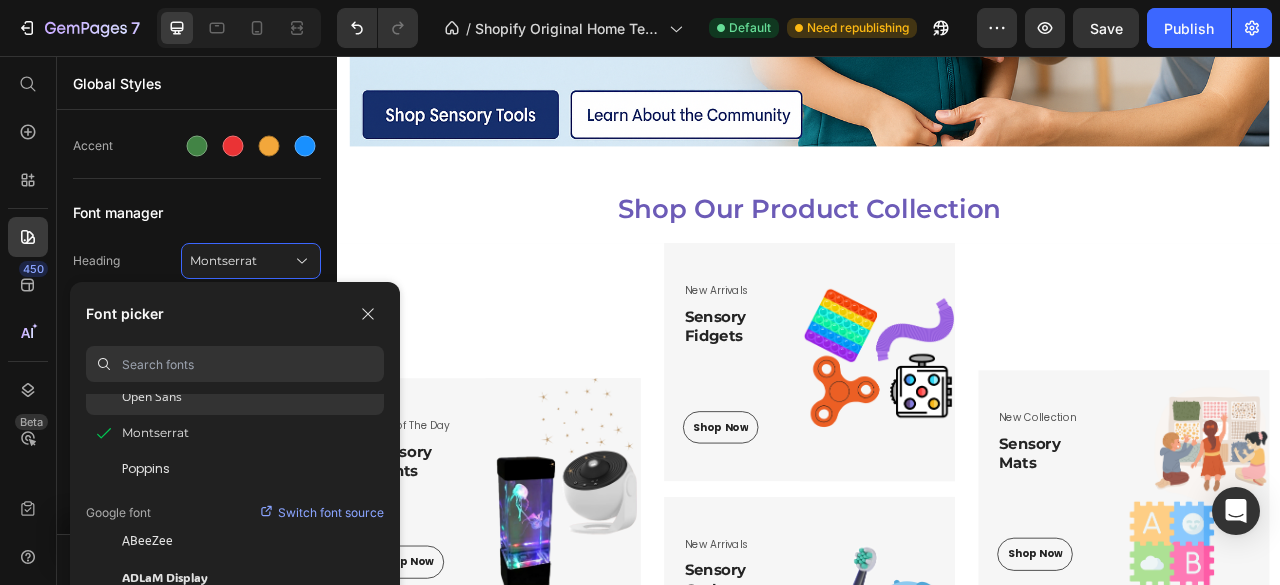 click on "Open Sans" 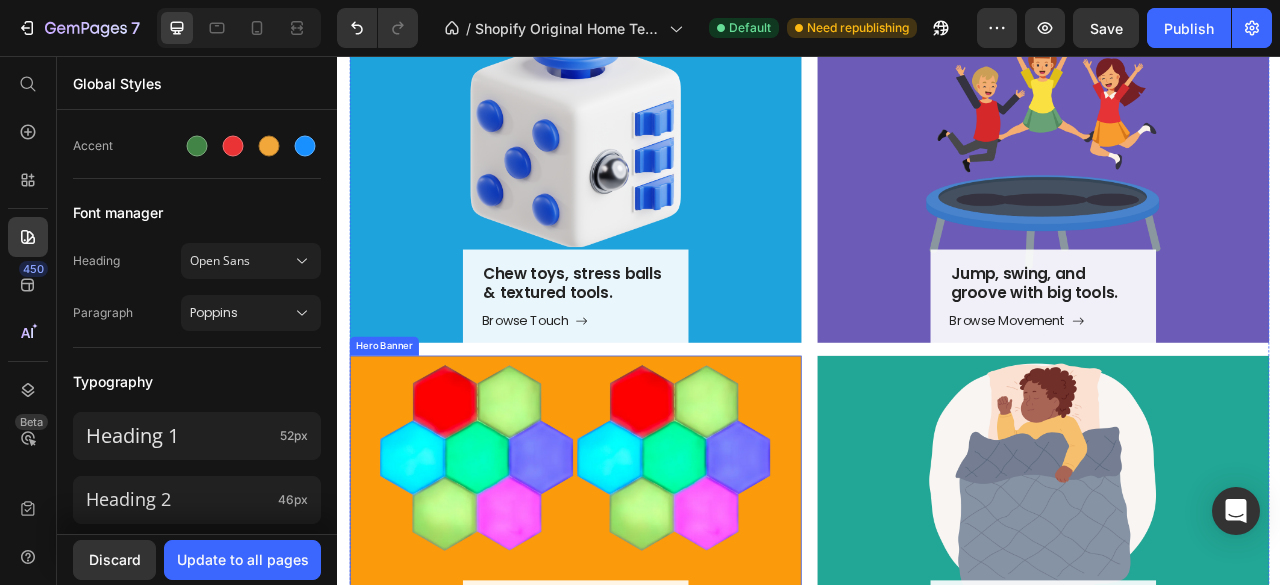 scroll, scrollTop: 2032, scrollLeft: 0, axis: vertical 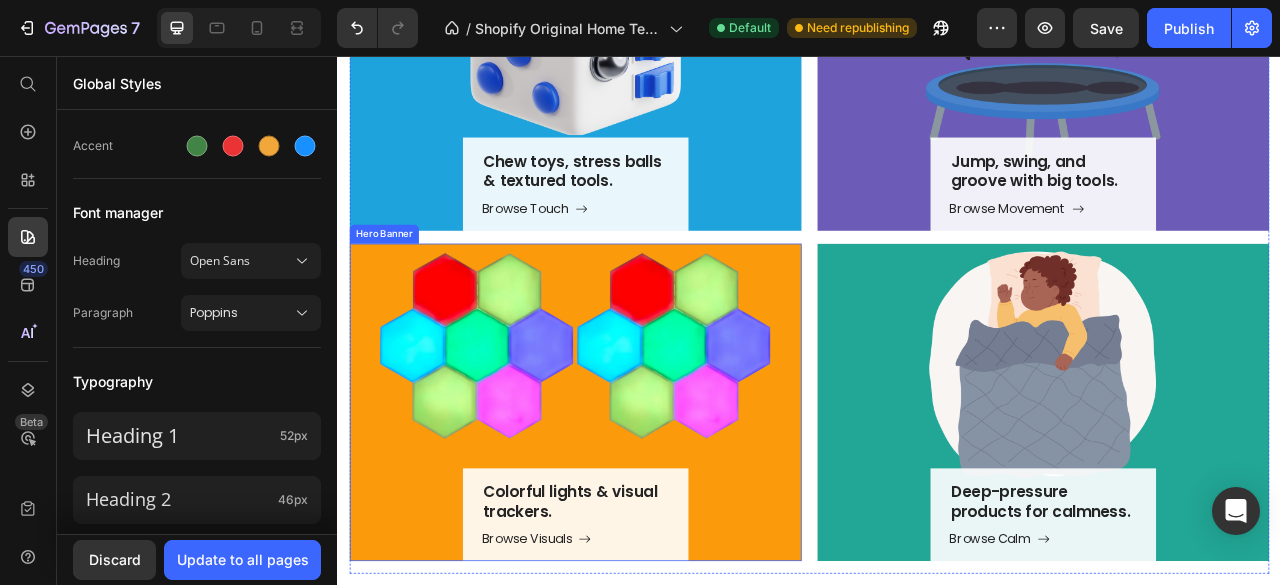 select on "571368505787745358" 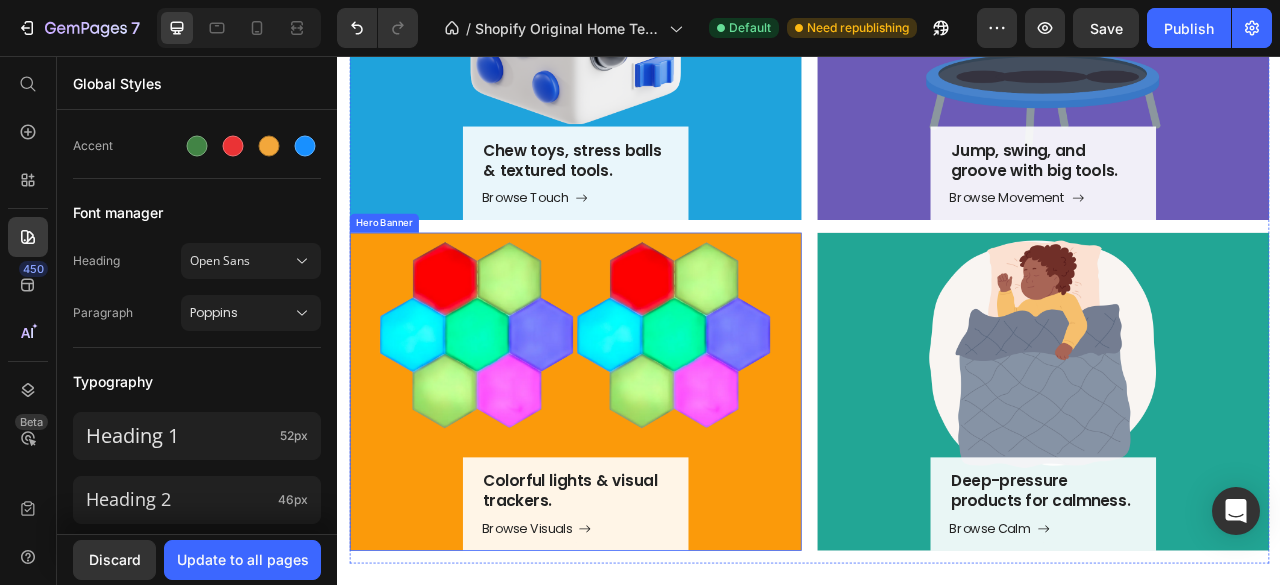 scroll, scrollTop: 2435, scrollLeft: 0, axis: vertical 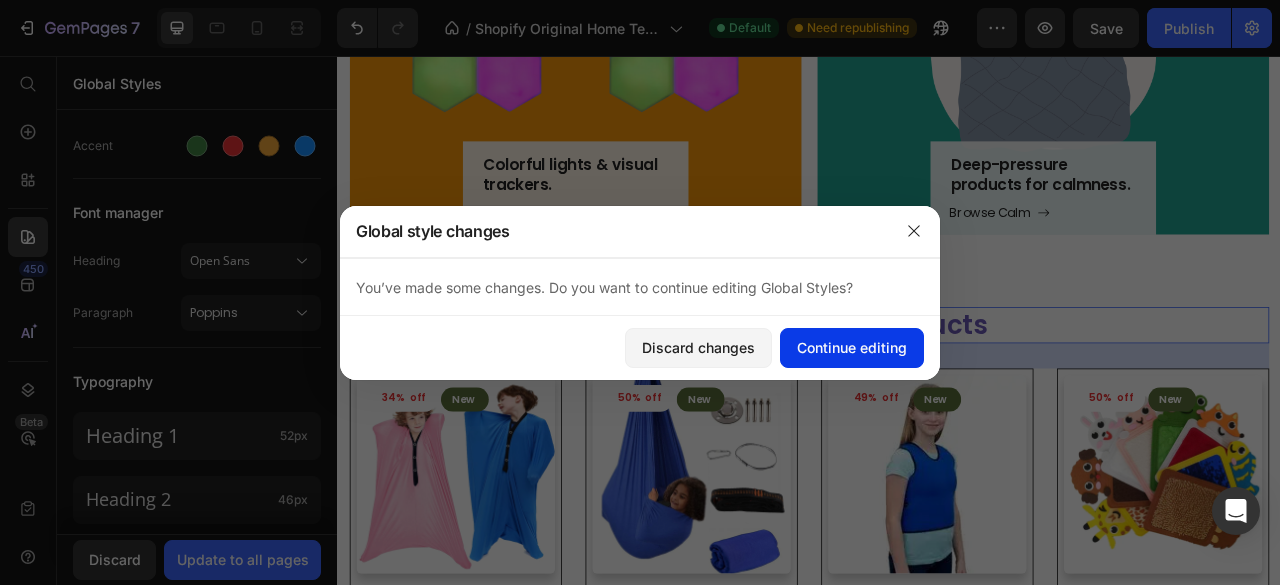 click on "Continue editing" at bounding box center (852, 347) 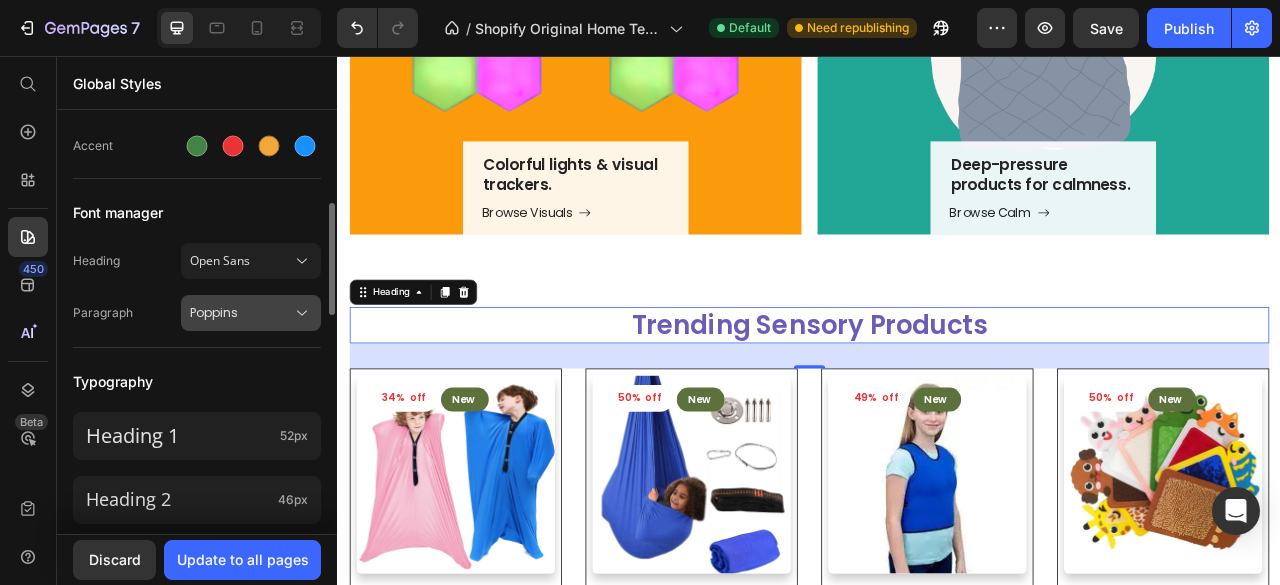 click on "Poppins" at bounding box center [241, 313] 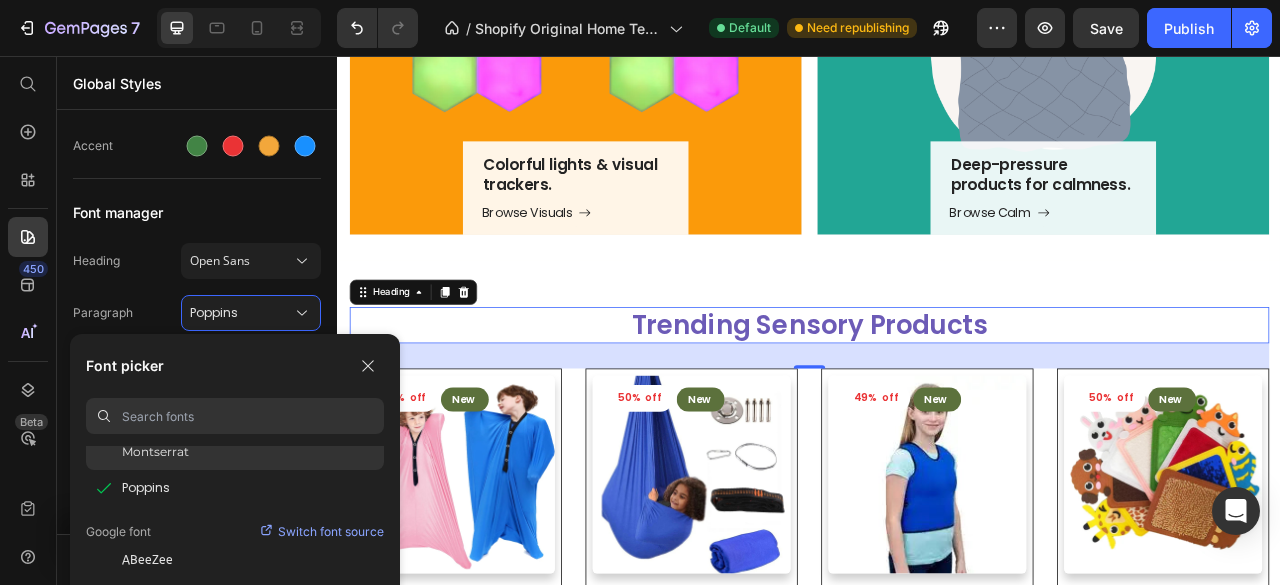click on "Montserrat" 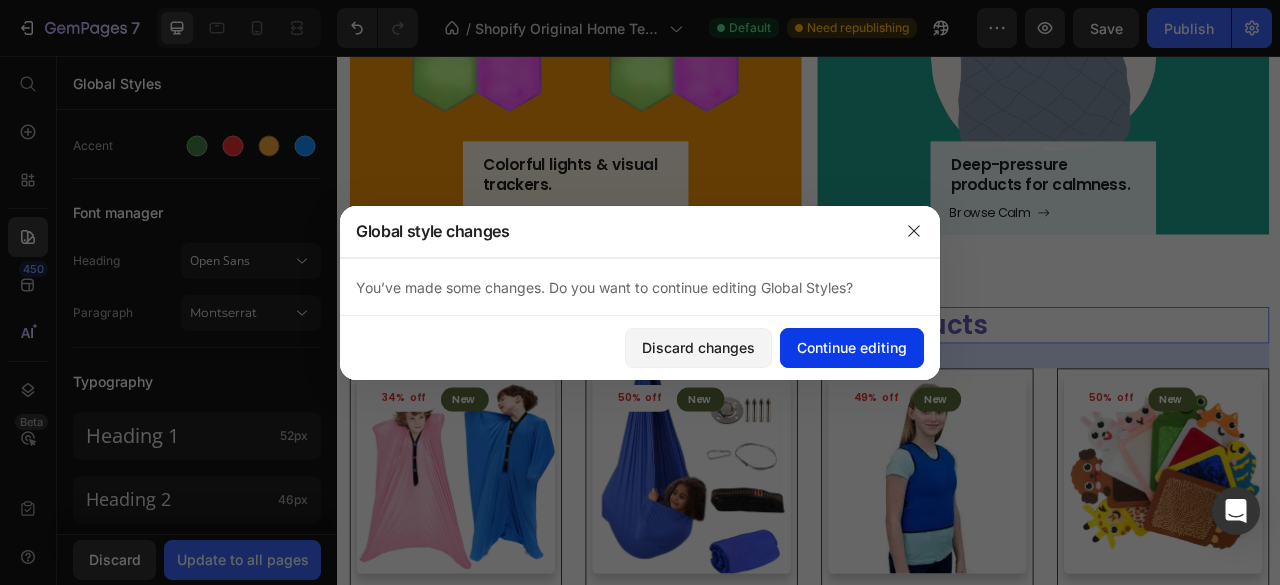 click on "Continue editing" at bounding box center (852, 347) 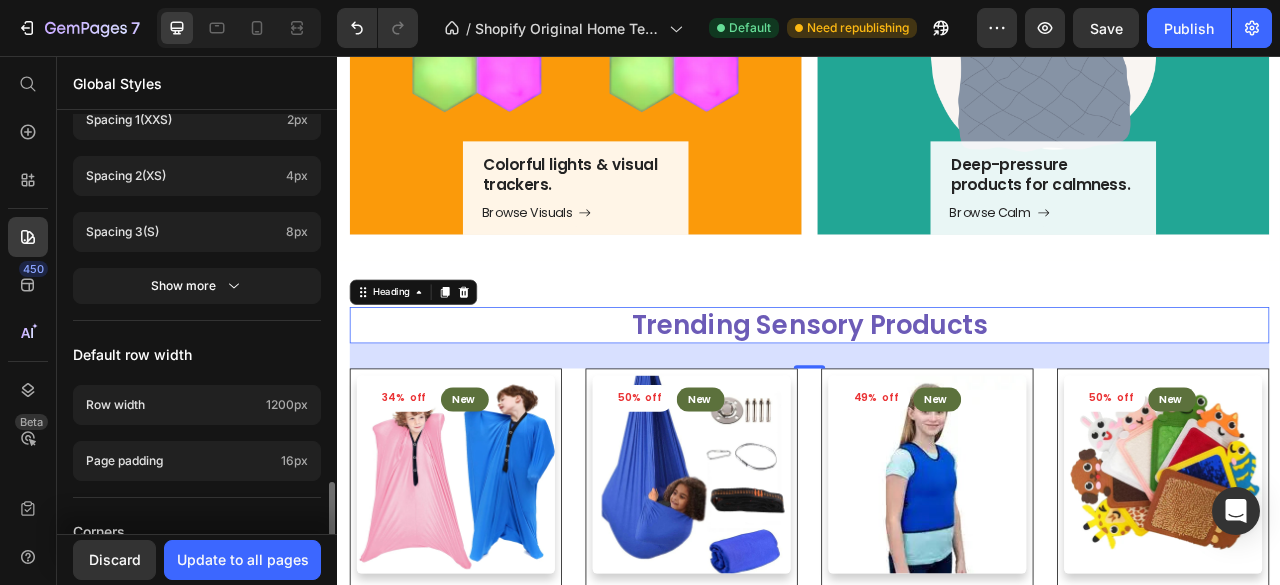 scroll, scrollTop: 1078, scrollLeft: 0, axis: vertical 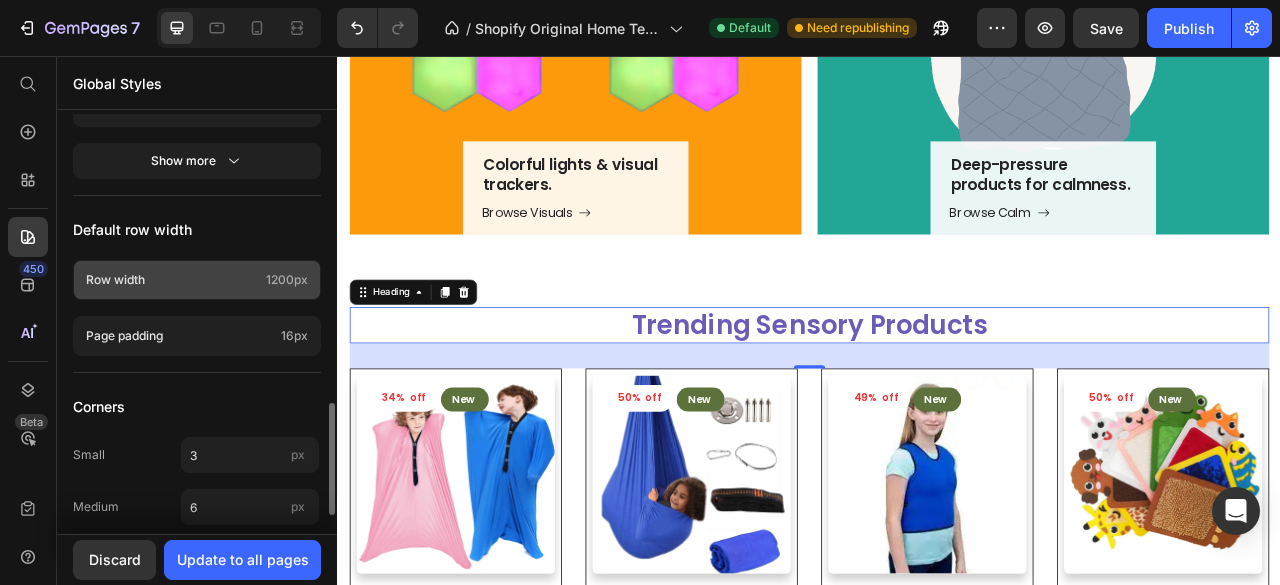 click on "Row width  1200px" 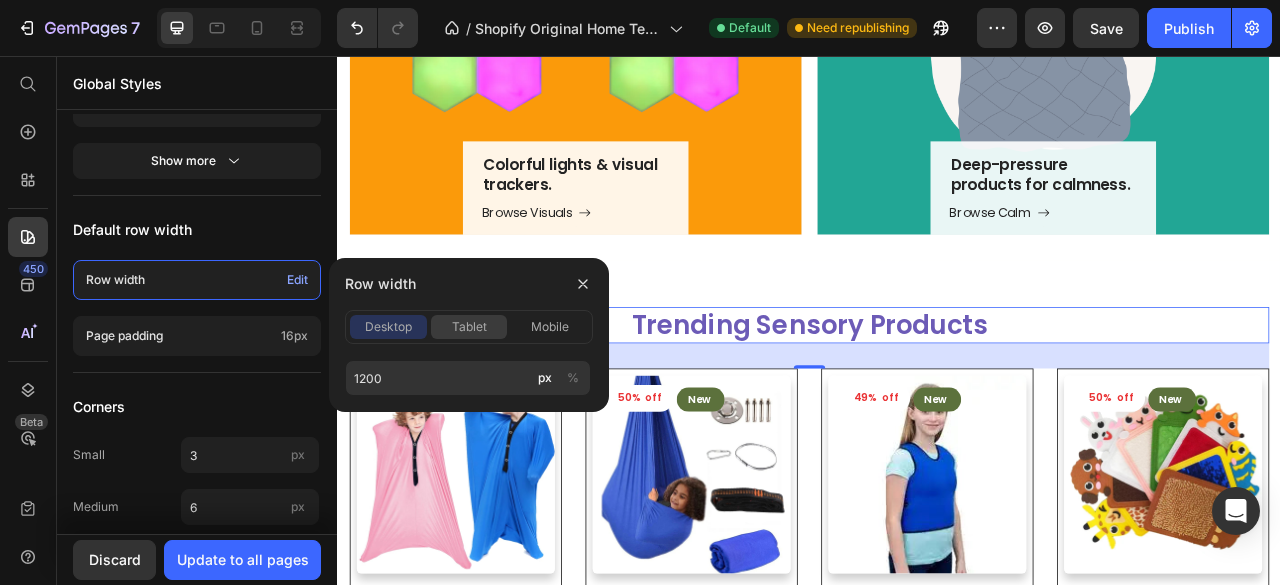 click on "tablet" at bounding box center [469, 327] 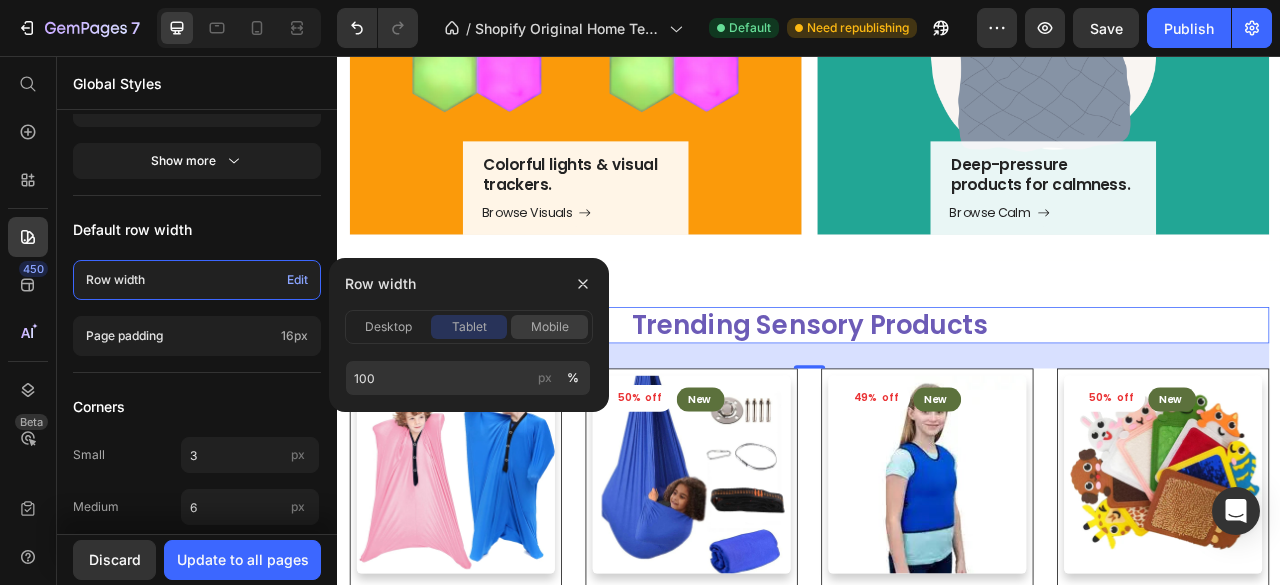 click on "mobile" at bounding box center (550, 327) 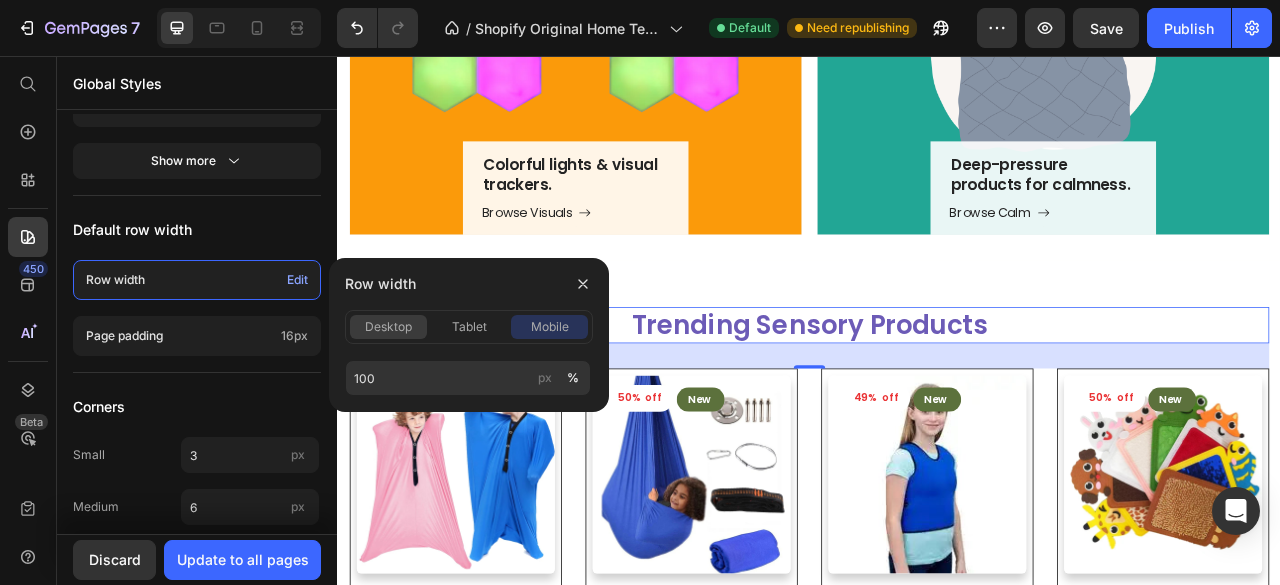 click on "desktop" at bounding box center [388, 327] 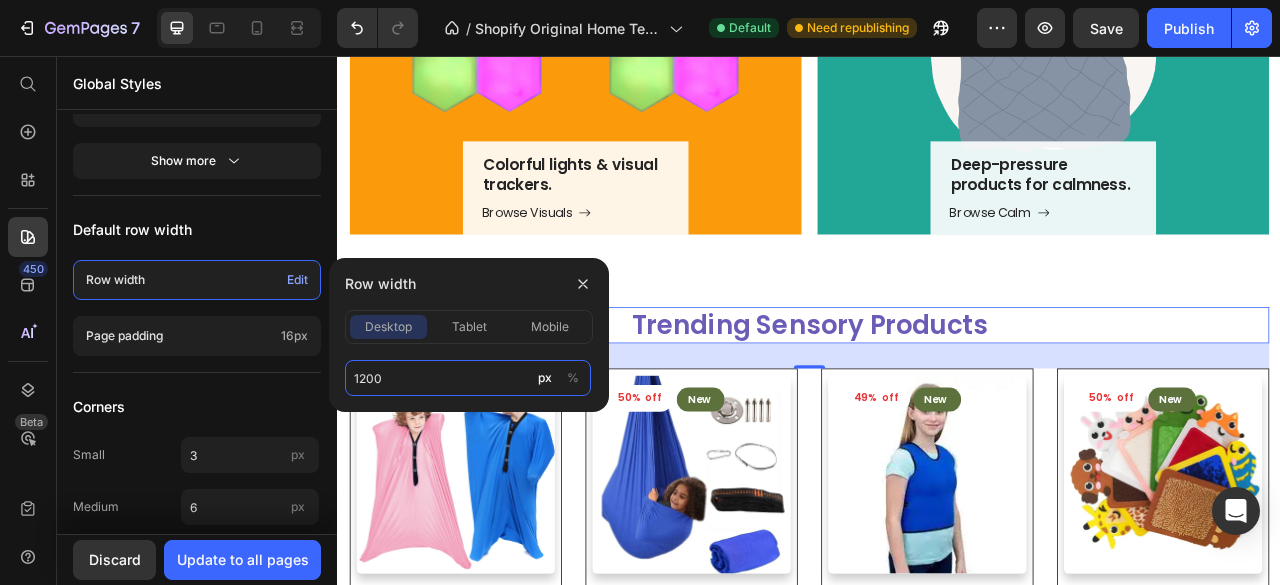 click on "1200" at bounding box center [468, 378] 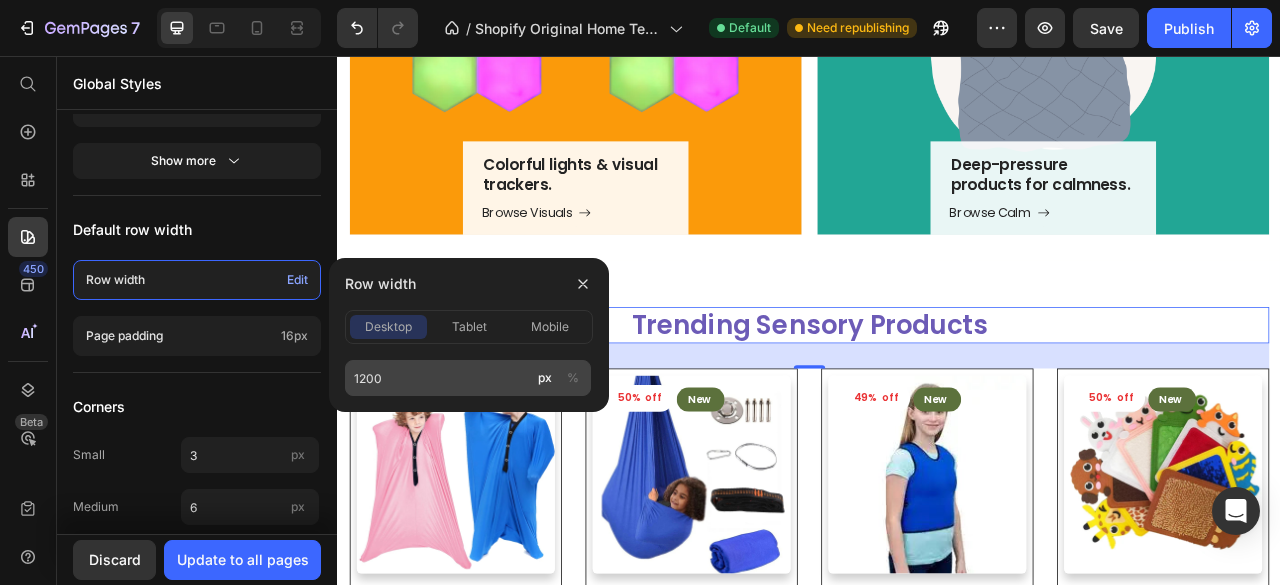 click on "%" at bounding box center (573, 378) 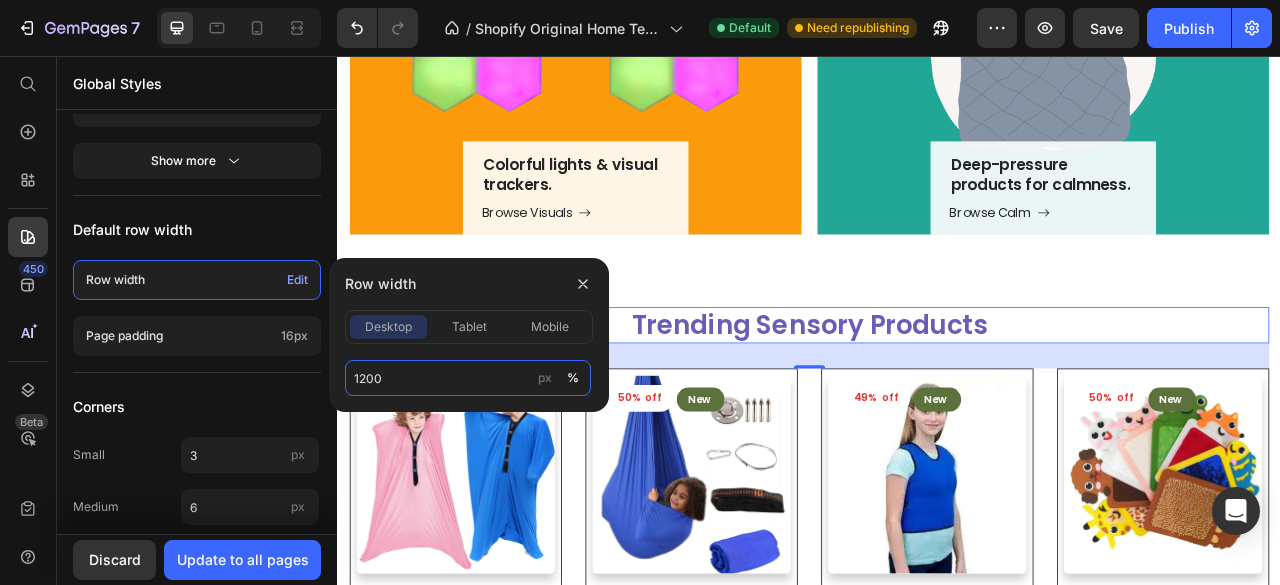 click on "1200" at bounding box center (468, 378) 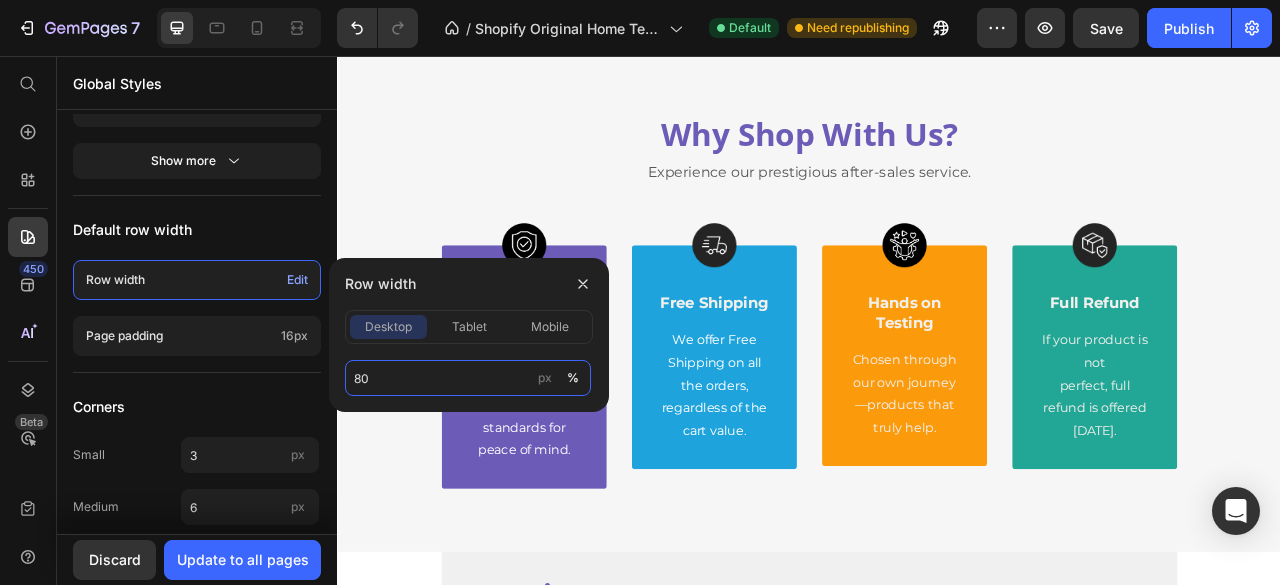 scroll, scrollTop: 3808, scrollLeft: 0, axis: vertical 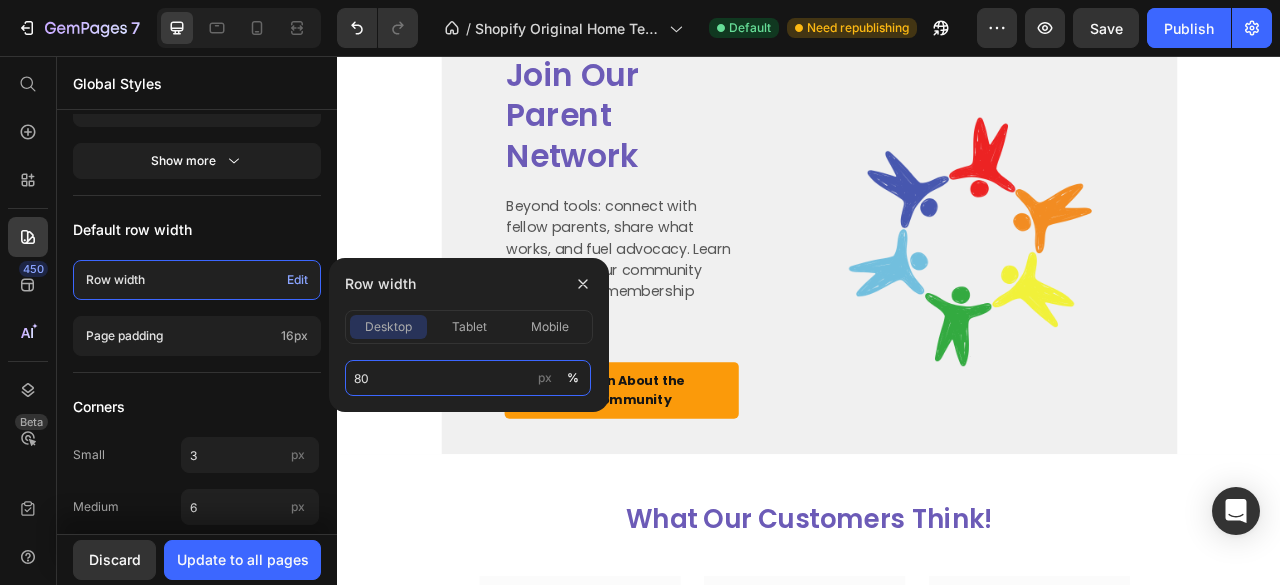 click on "80" at bounding box center [468, 378] 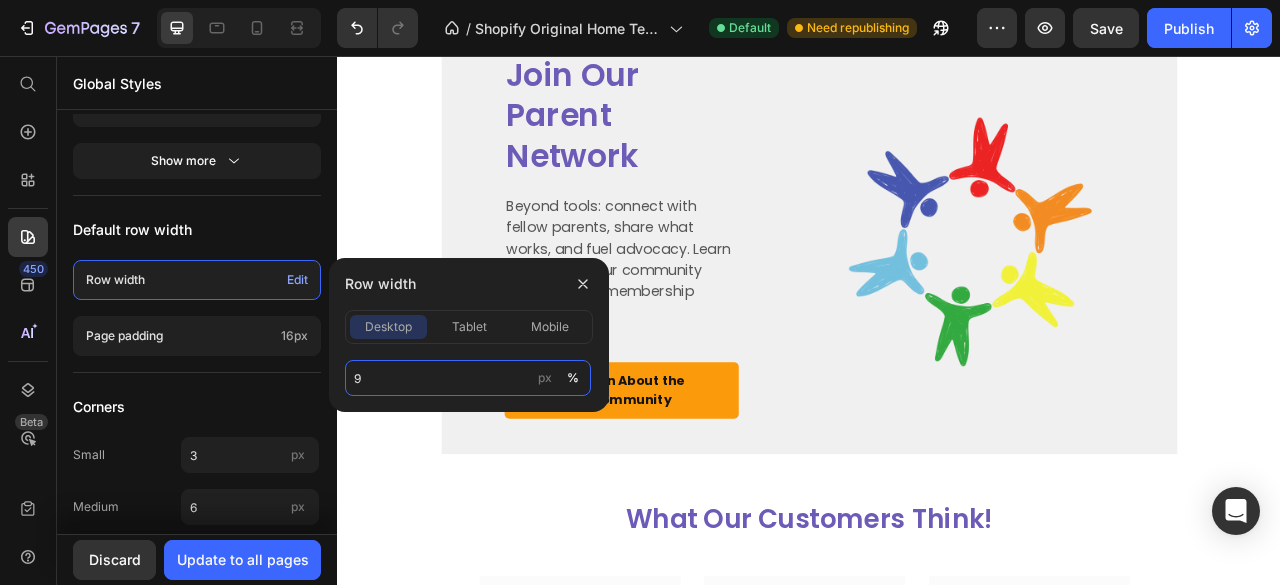 type on "90" 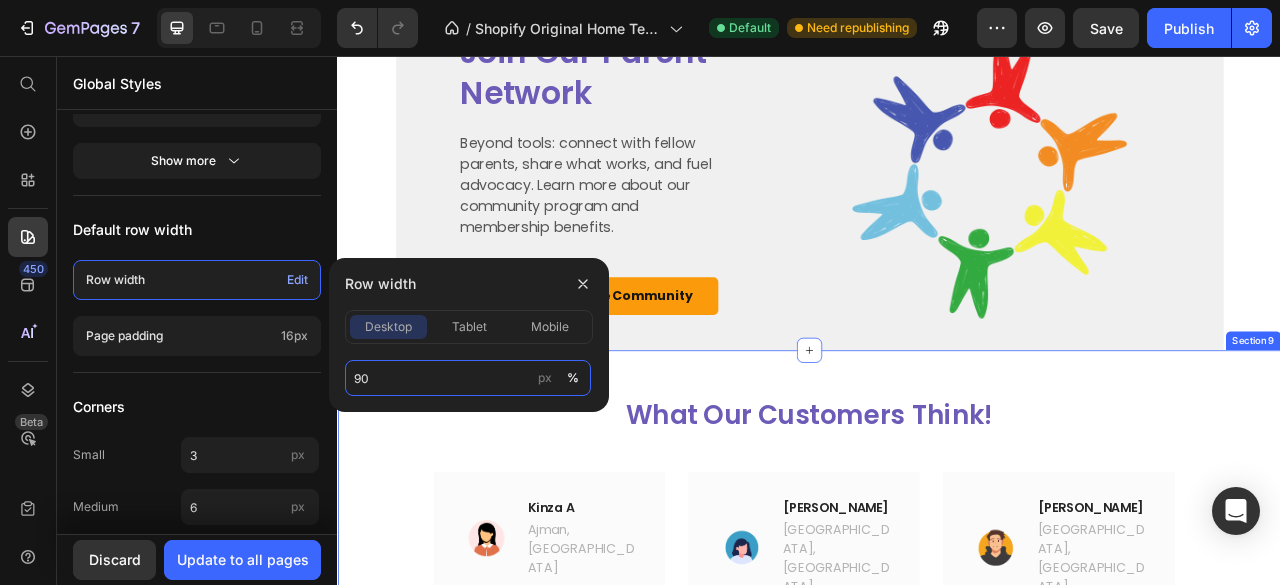 scroll, scrollTop: 3751, scrollLeft: 0, axis: vertical 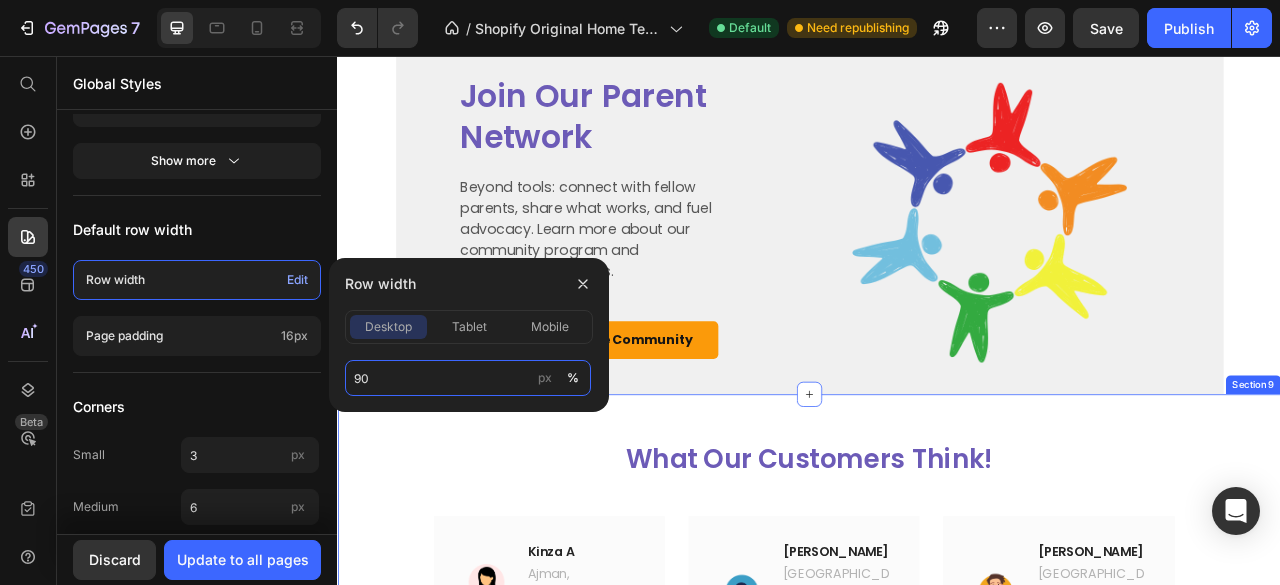 select on "571368505787745358" 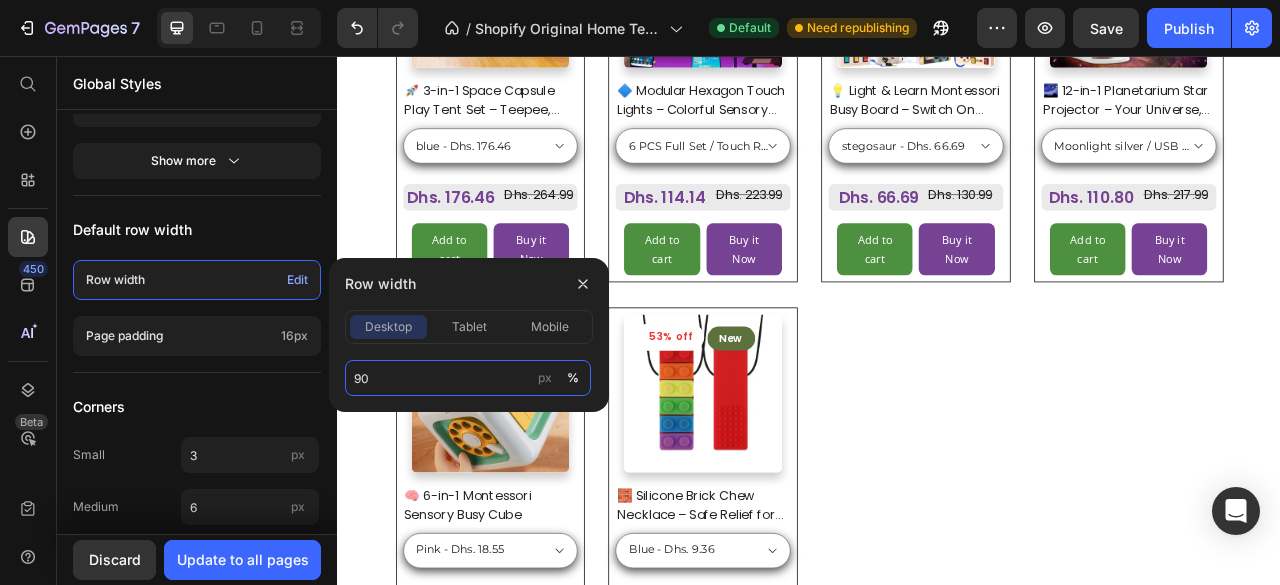 scroll, scrollTop: 4726, scrollLeft: 0, axis: vertical 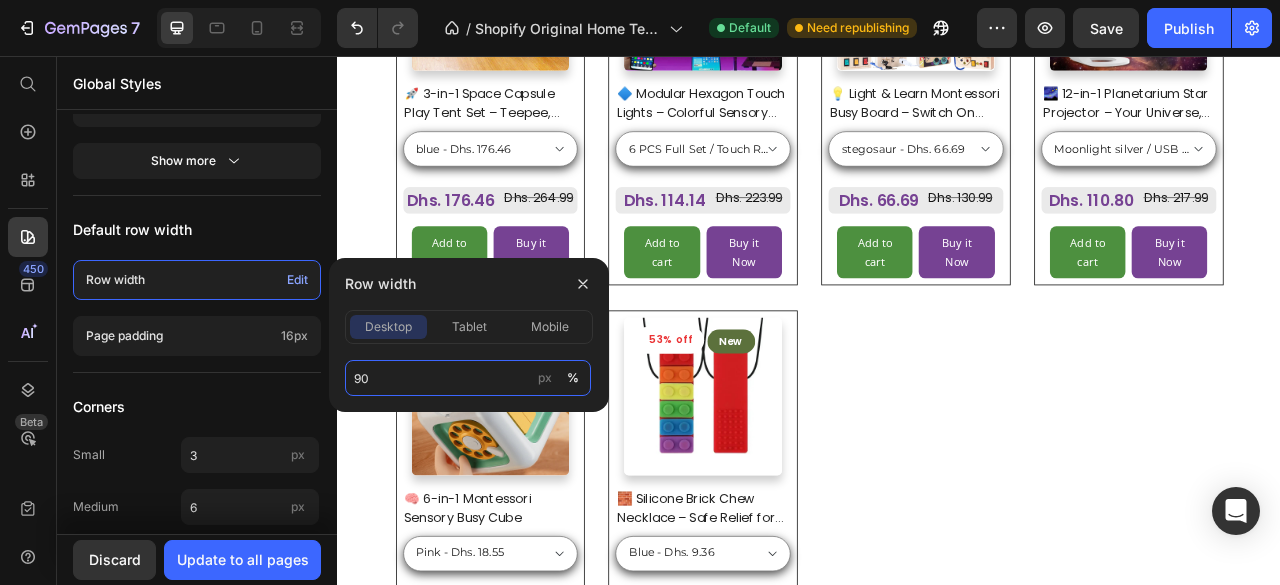 type on "9" 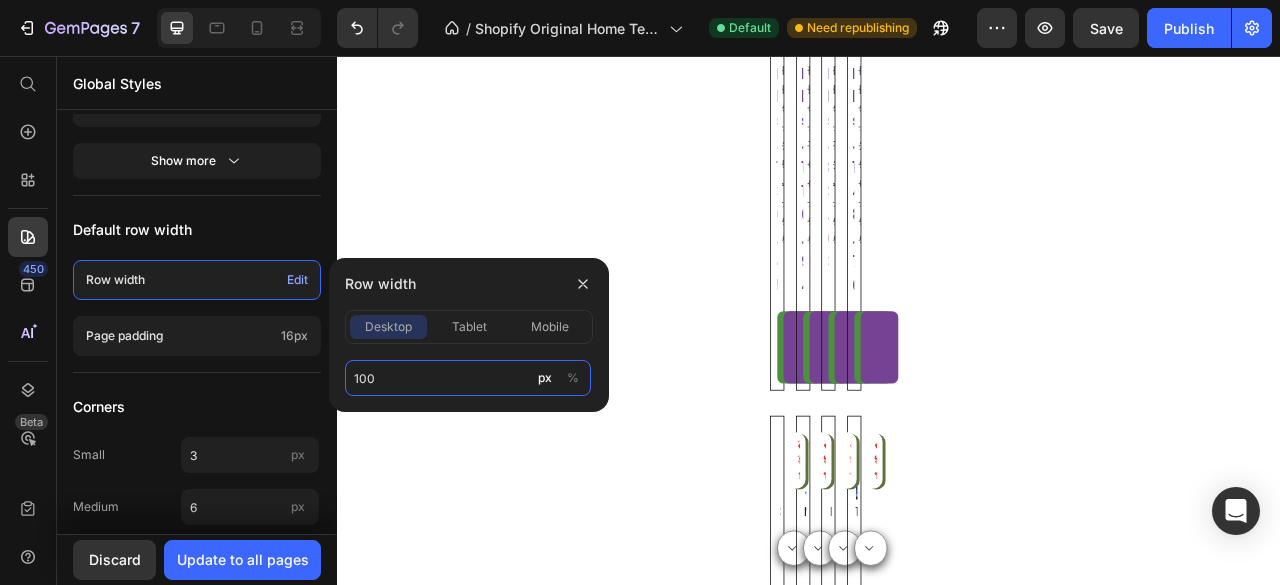 type on "100" 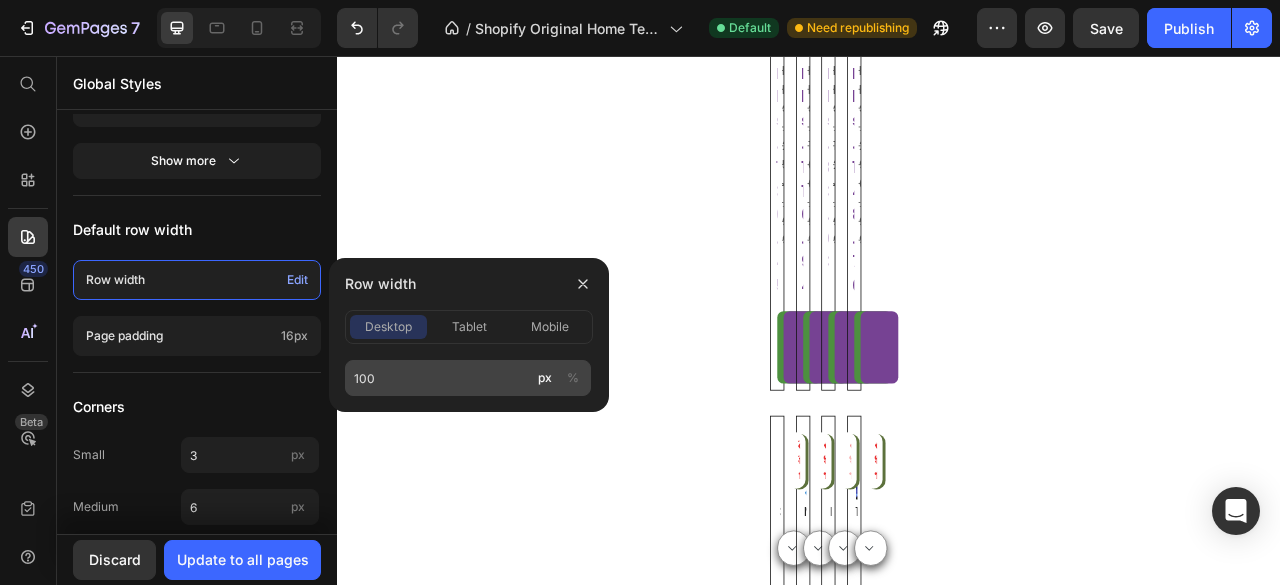 click on "%" at bounding box center [573, 378] 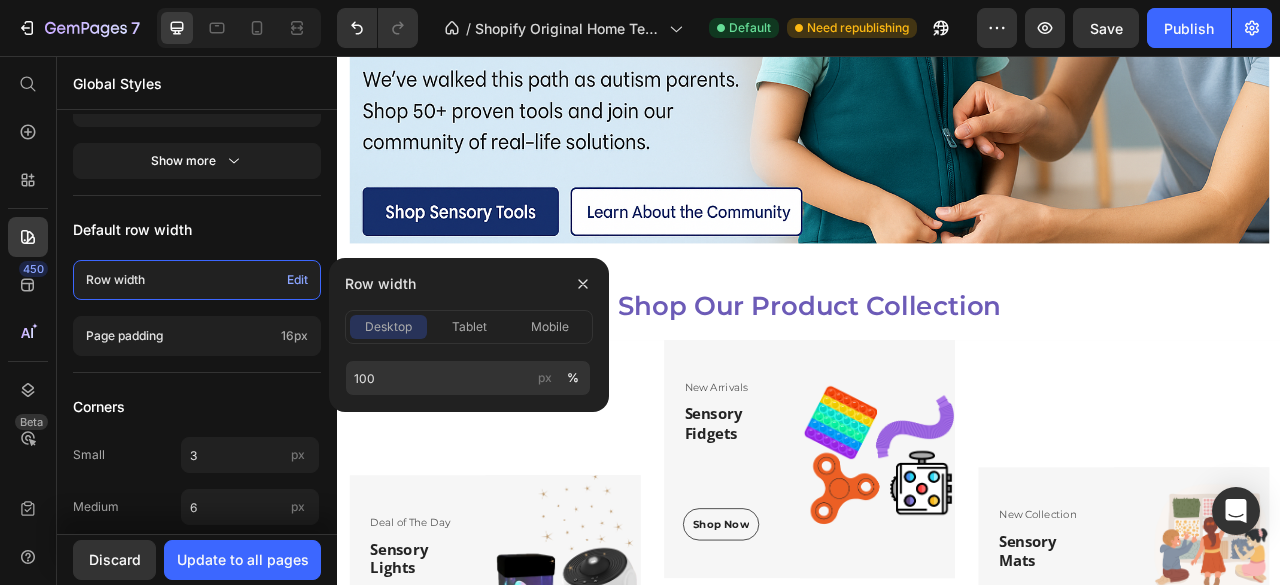 scroll, scrollTop: 0, scrollLeft: 0, axis: both 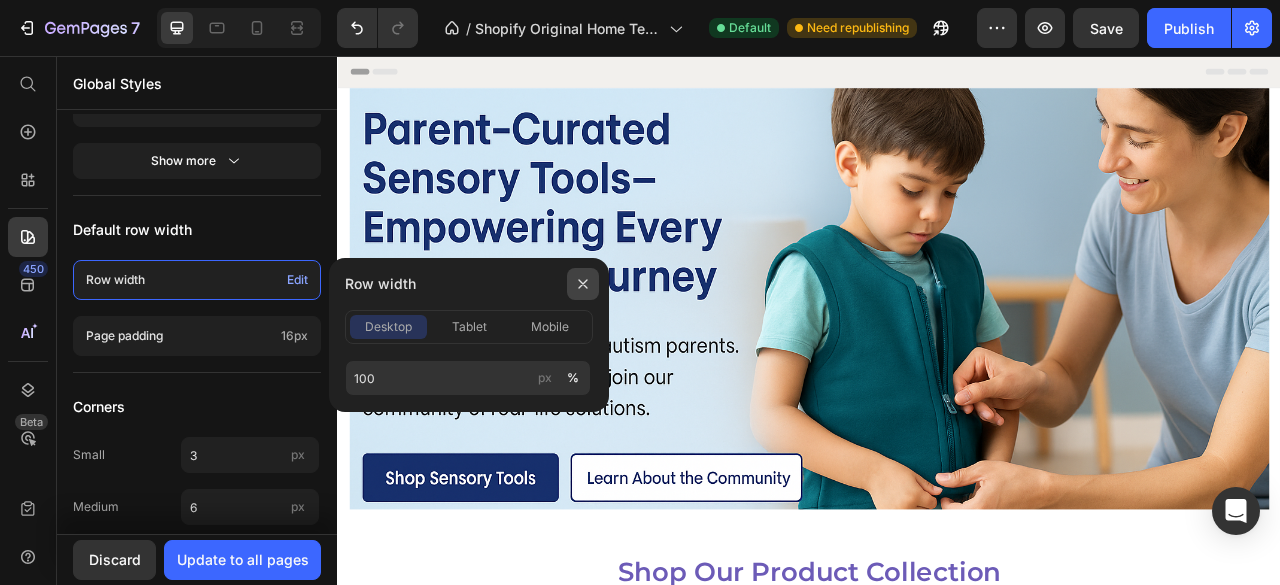 click 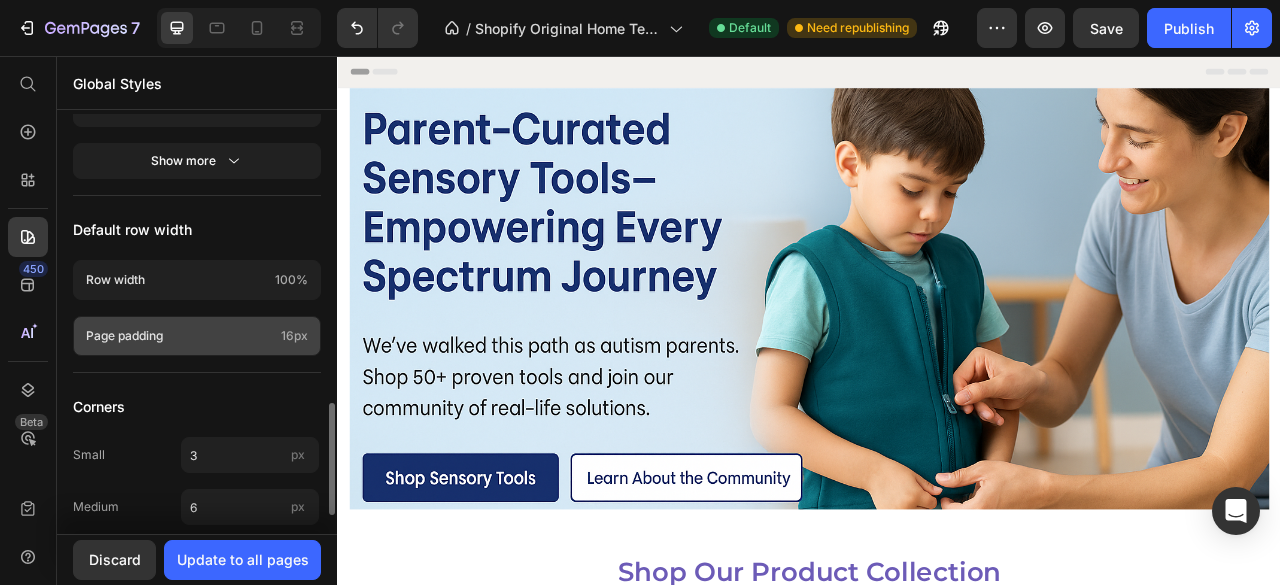click on "Page padding  16px" 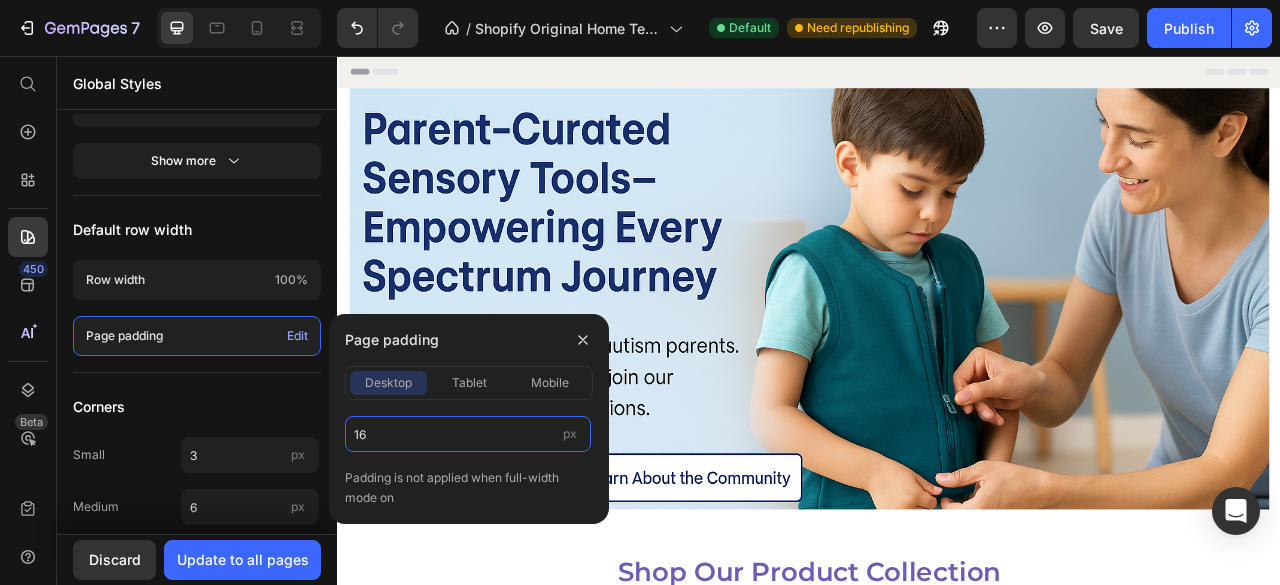 click on "16" at bounding box center (468, 434) 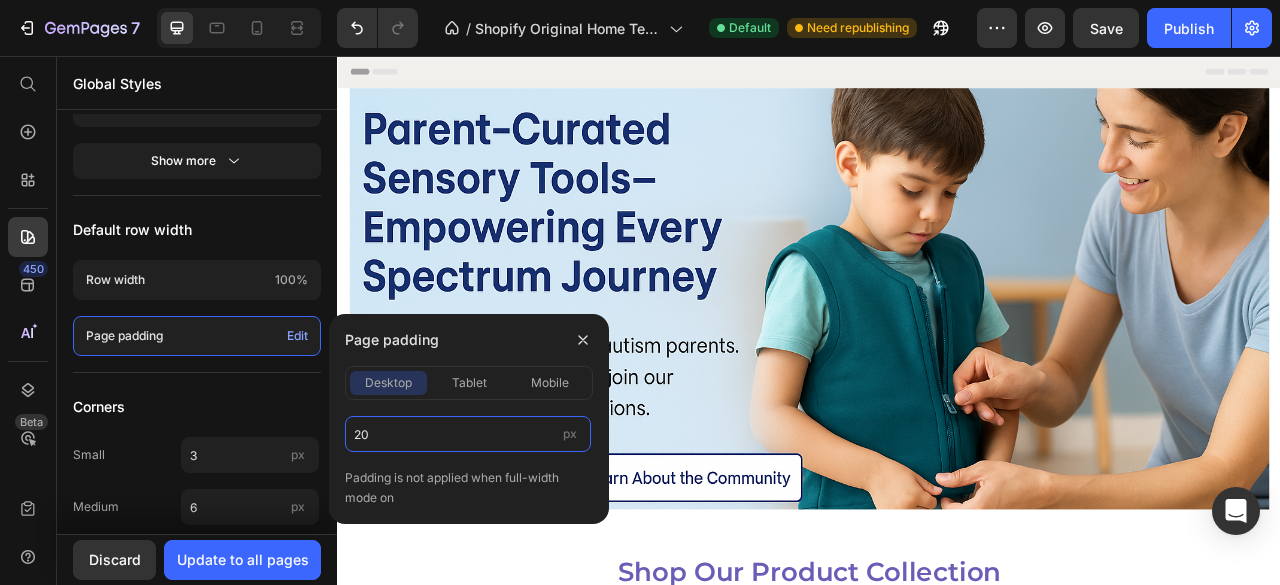 type on "2" 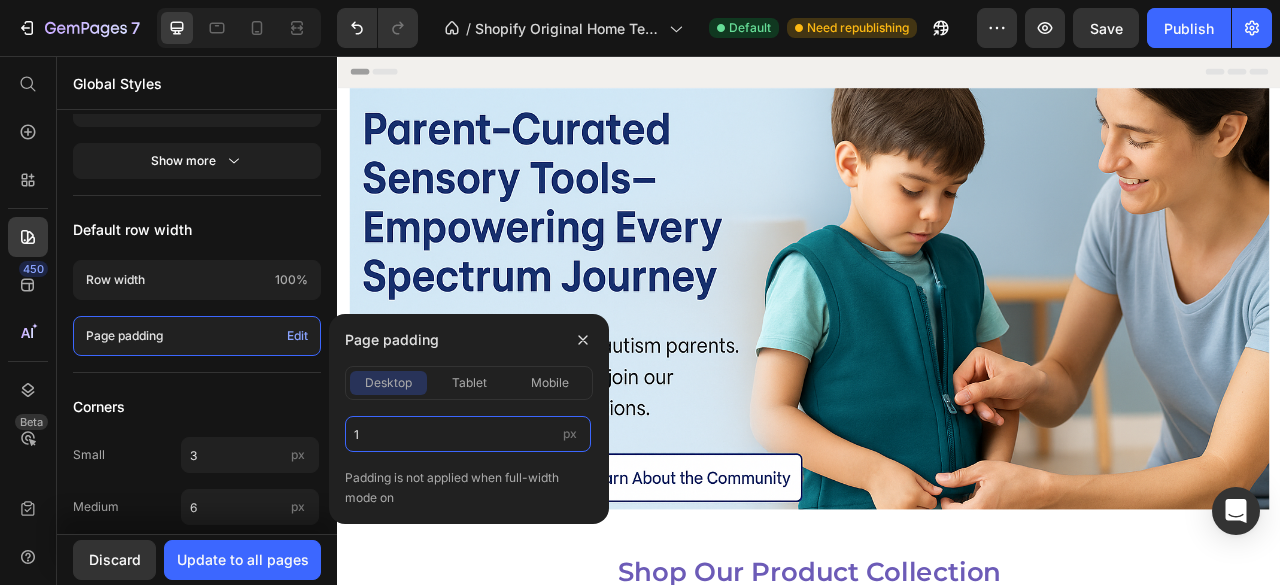 type on "16" 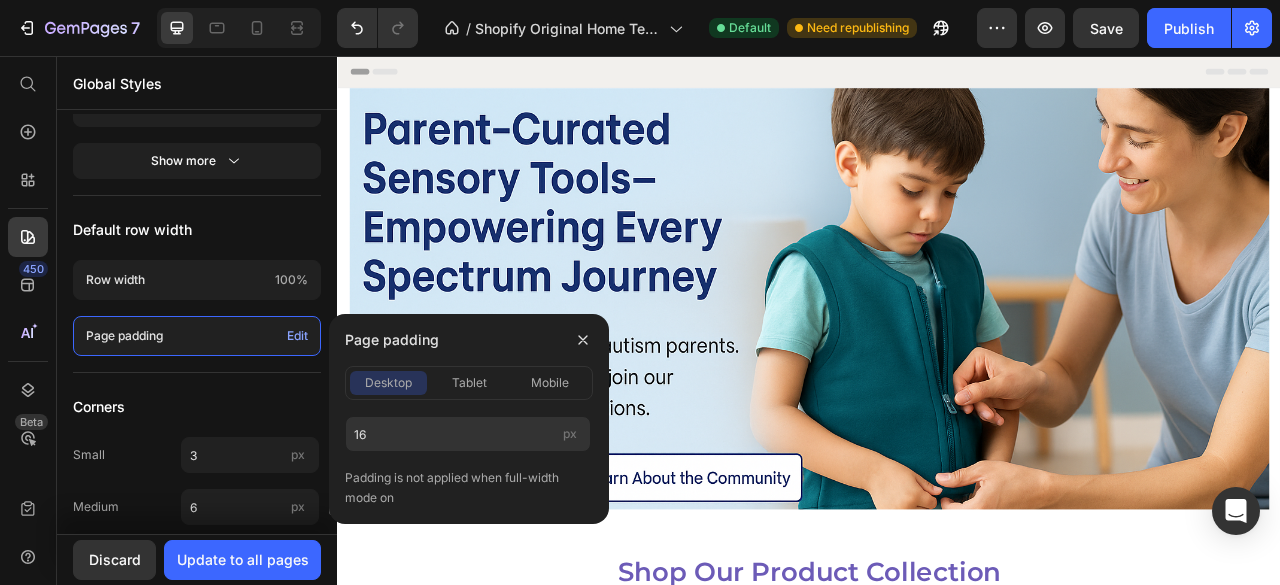 click on "Your theme has changed to [PERSON_NAME]  Preview theme styles  Colors Button Text Background Line Accent Font manager Heading Open Sans Paragraph Montserrat Typography Heading 1 52px Heading 2 46px Heading 3 41px Show more Spacing Spacing 1  (xxs) 2px Spacing 2  (xs) 4px Spacing 3  (s) 8px Show more Default row width Row width  100% Page padding  Edit Corners Small 3 px Medium 6 px Large 16 px" at bounding box center (197, -178) 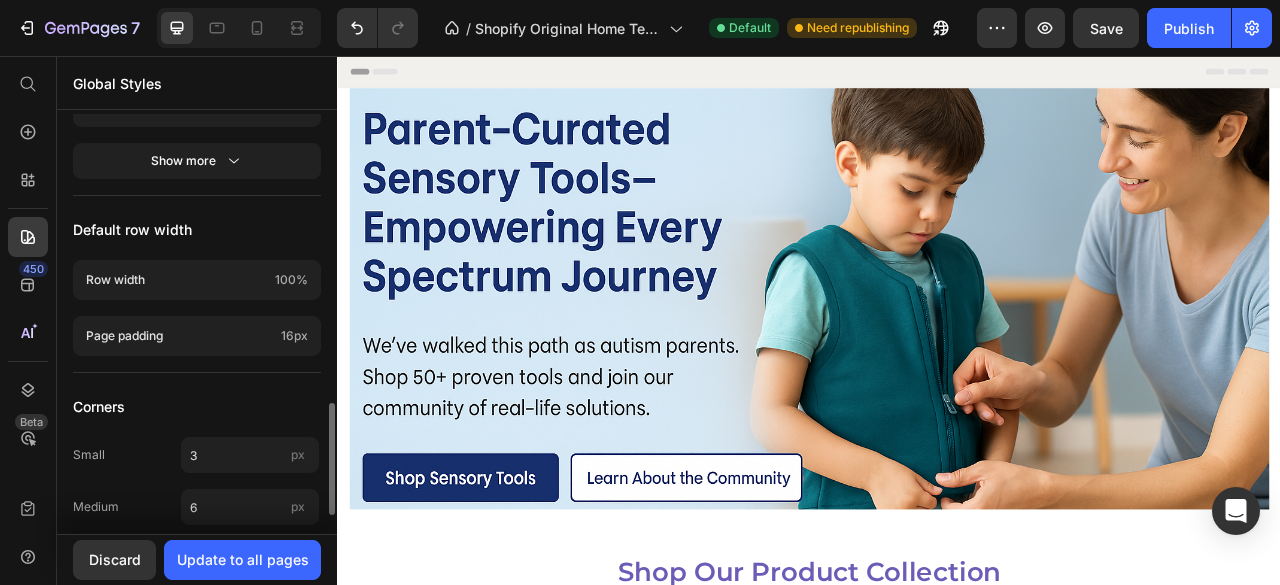 scroll, scrollTop: 1150, scrollLeft: 0, axis: vertical 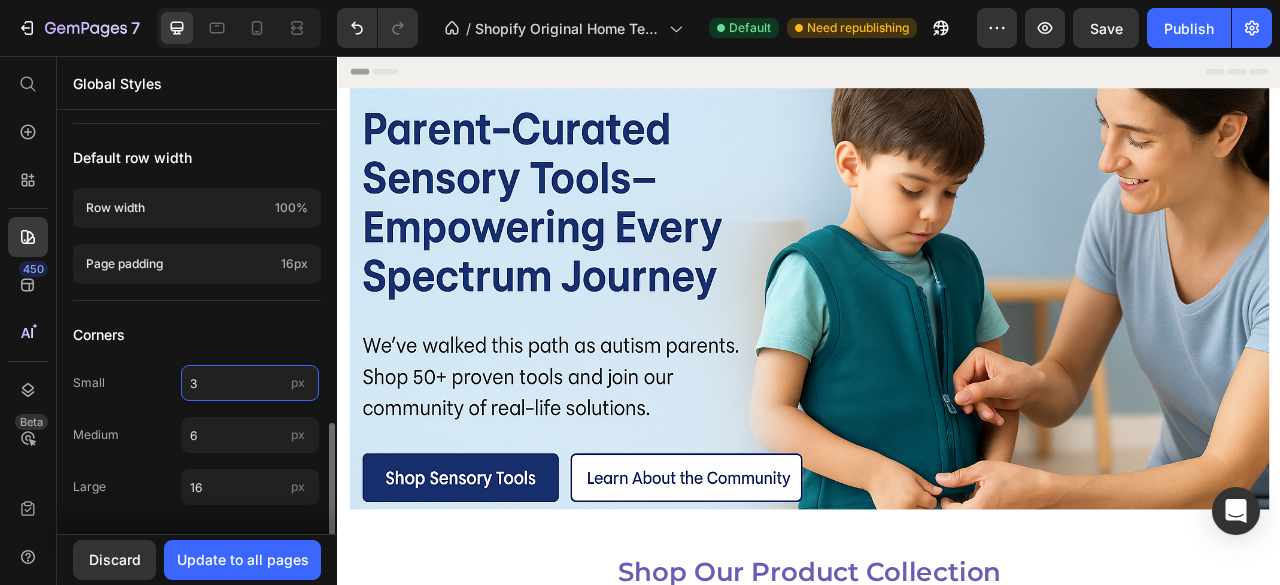 click on "3" at bounding box center (250, 383) 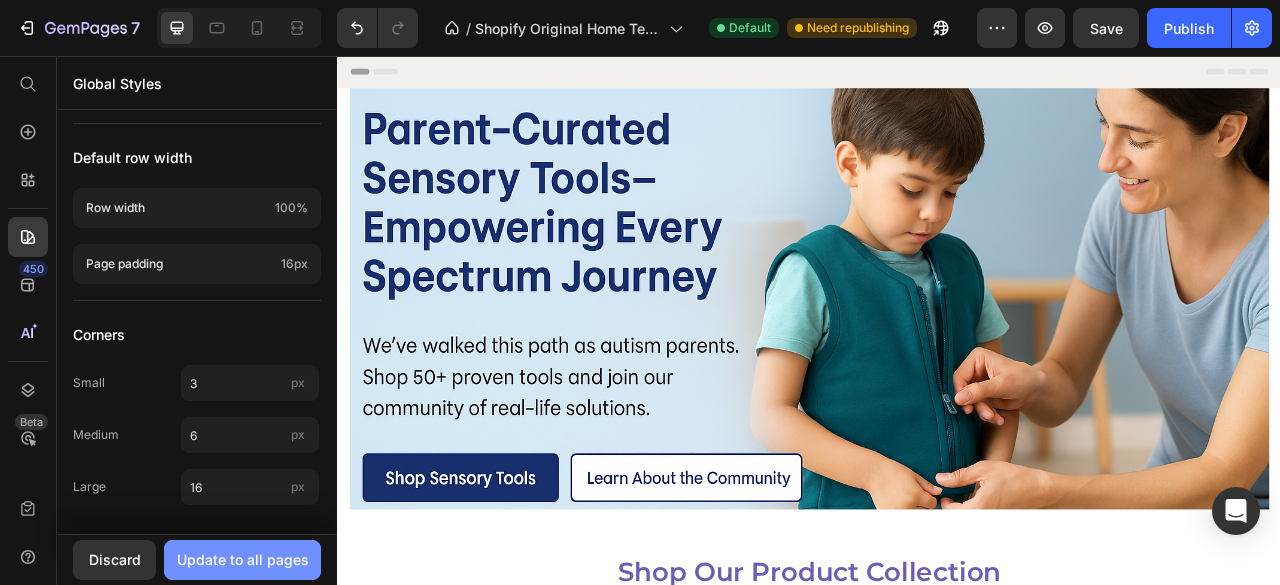 click on "Update to all pages" at bounding box center (242, 560) 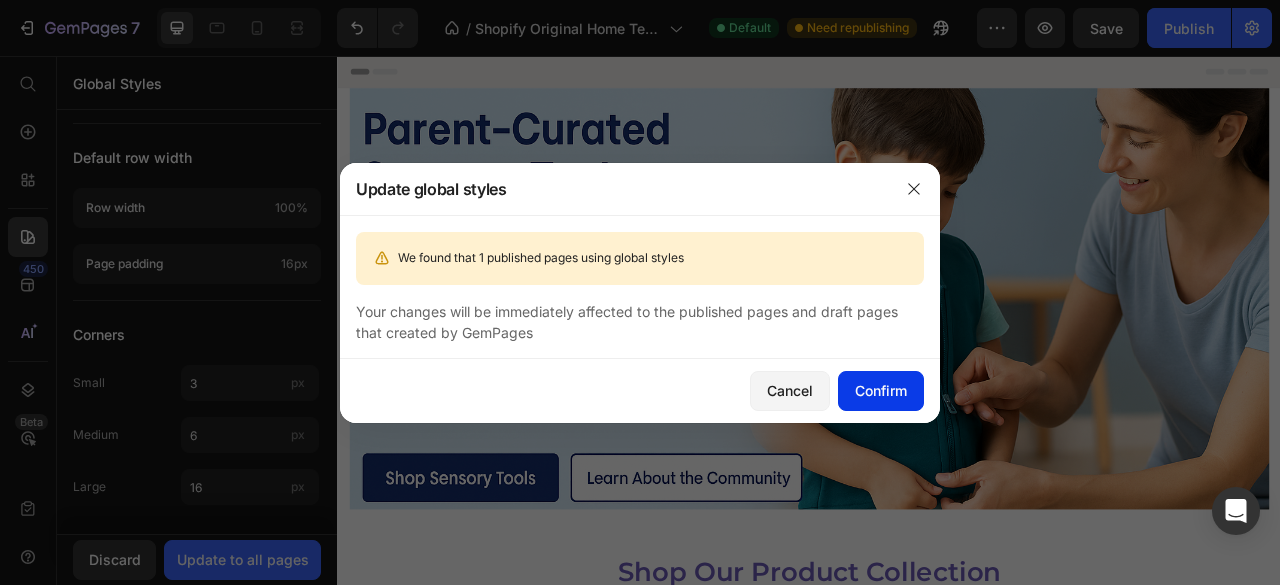 click on "Confirm" 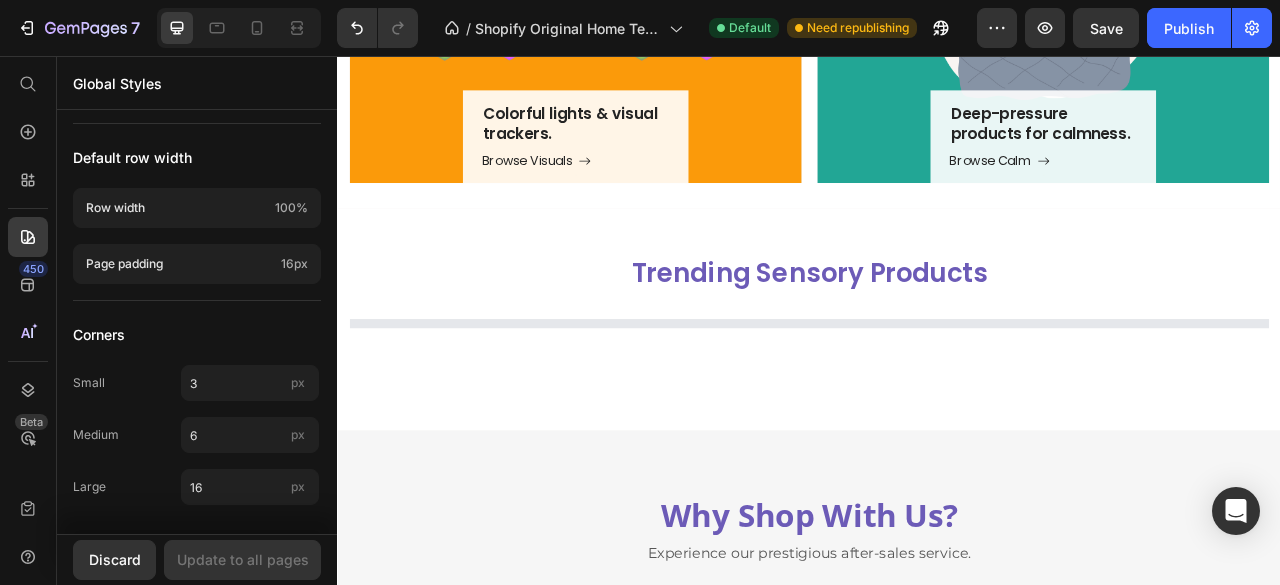 scroll, scrollTop: 2539, scrollLeft: 0, axis: vertical 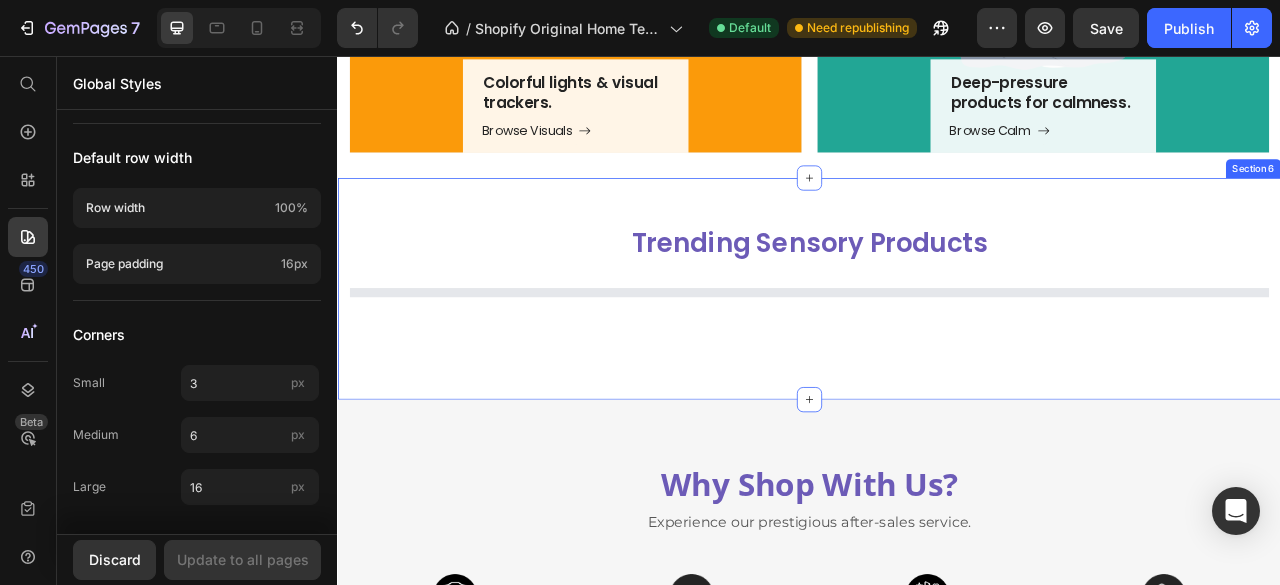 select on "571368505787745358" 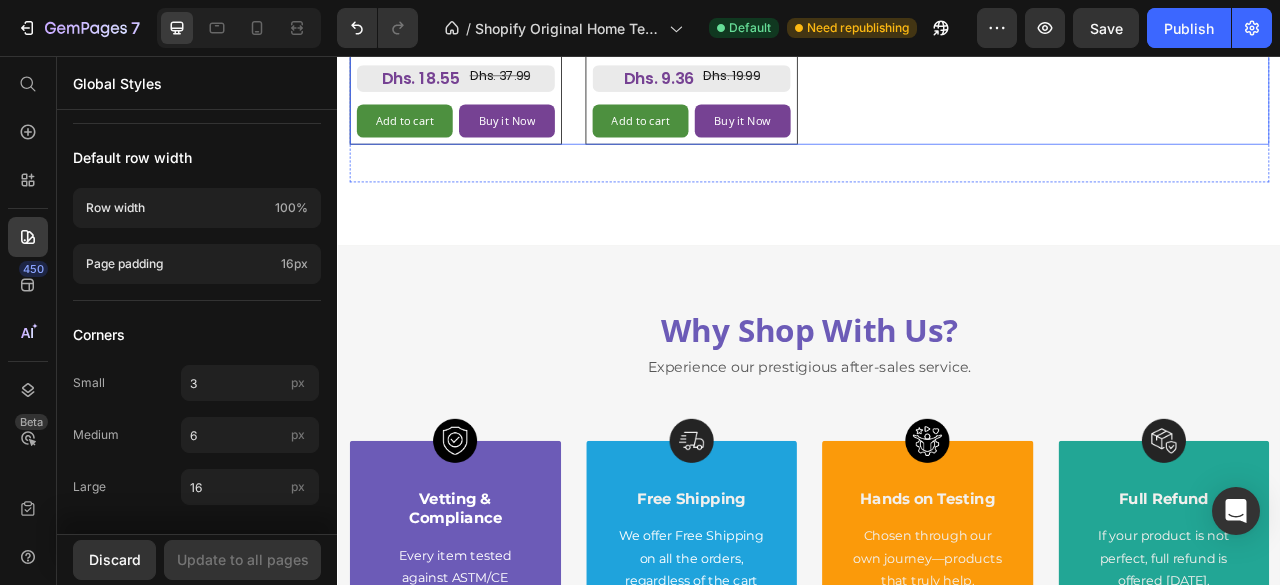 scroll, scrollTop: 5395, scrollLeft: 0, axis: vertical 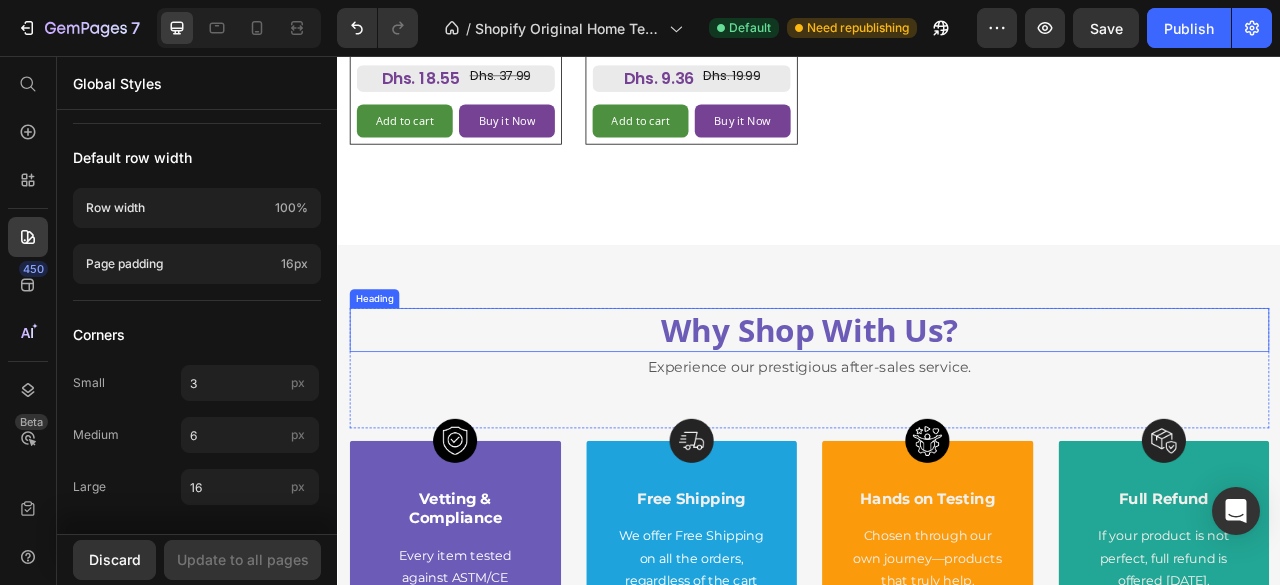 click on "Why Shop With Us?" at bounding box center (937, 404) 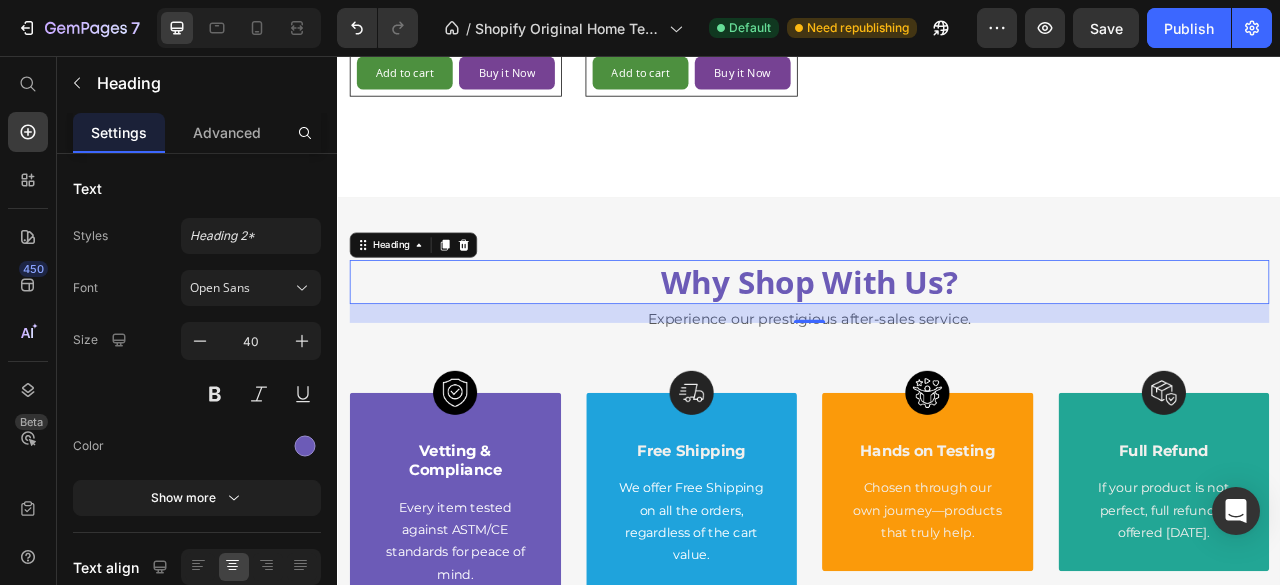 scroll, scrollTop: 6041, scrollLeft: 0, axis: vertical 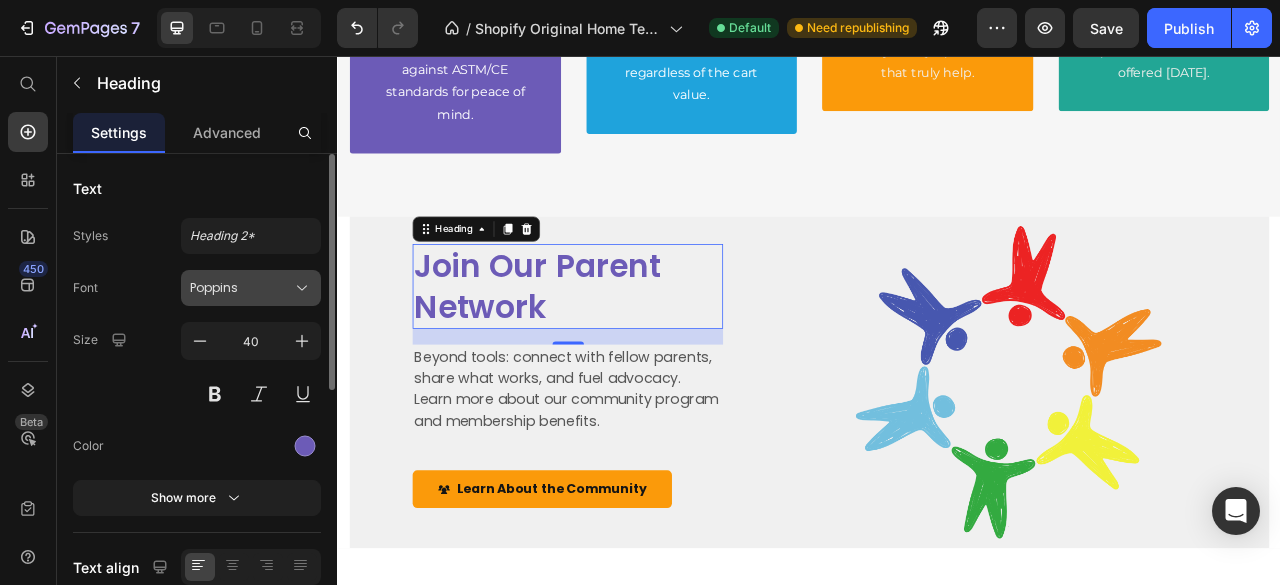 click on "Poppins" at bounding box center [251, 288] 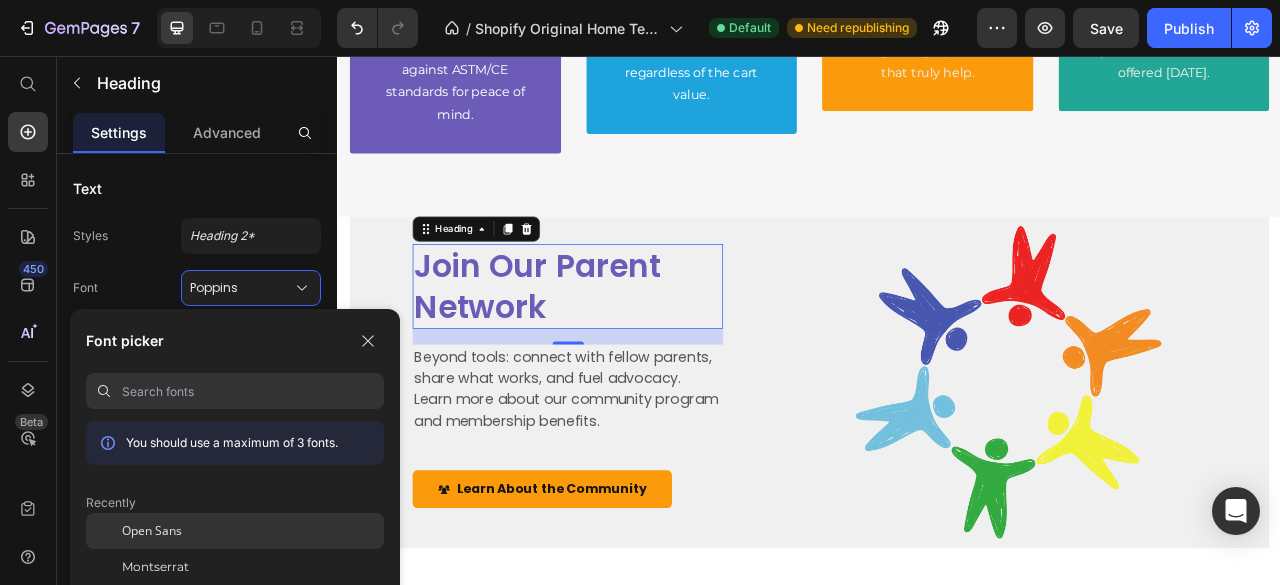 click on "Open Sans" 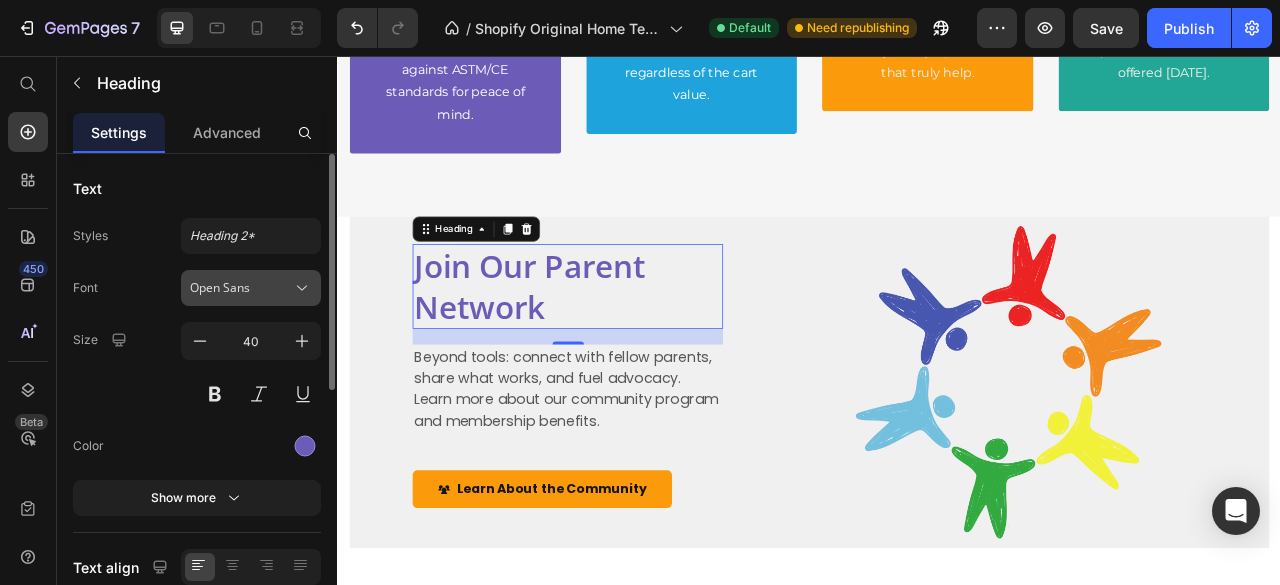 click on "Open Sans" at bounding box center [241, 288] 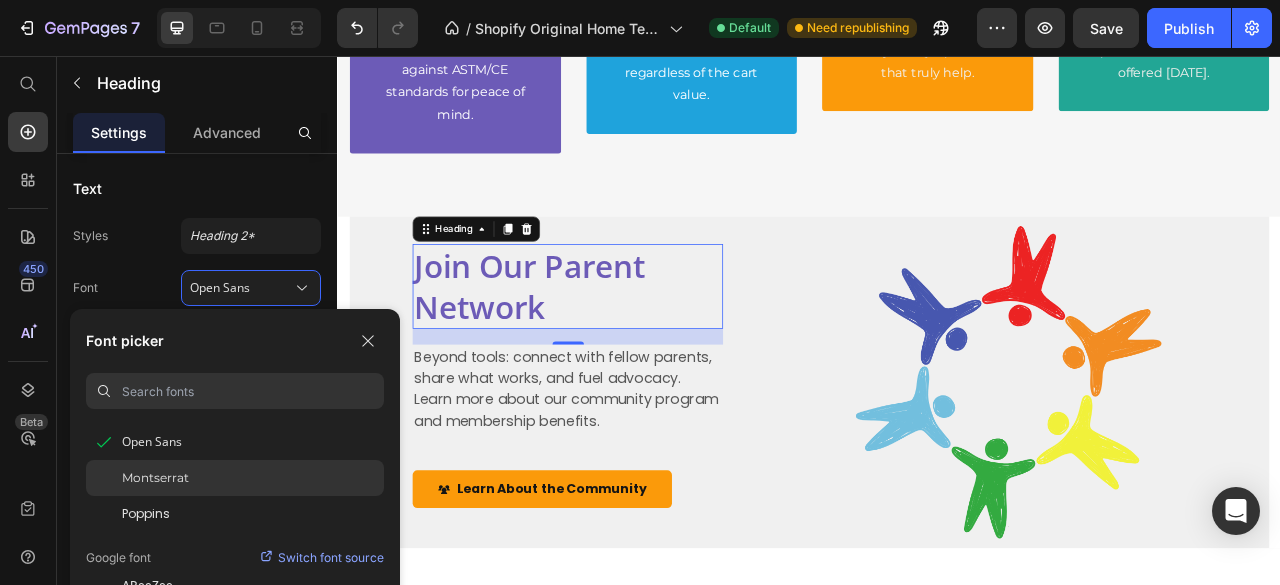 scroll, scrollTop: 91, scrollLeft: 0, axis: vertical 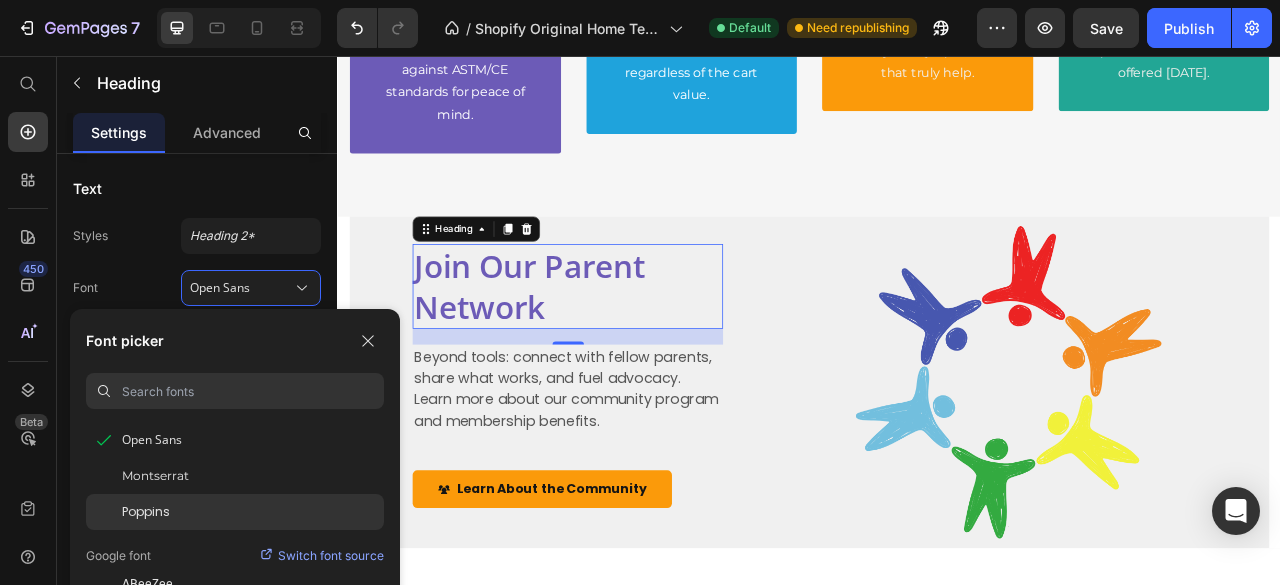 click on "Poppins" 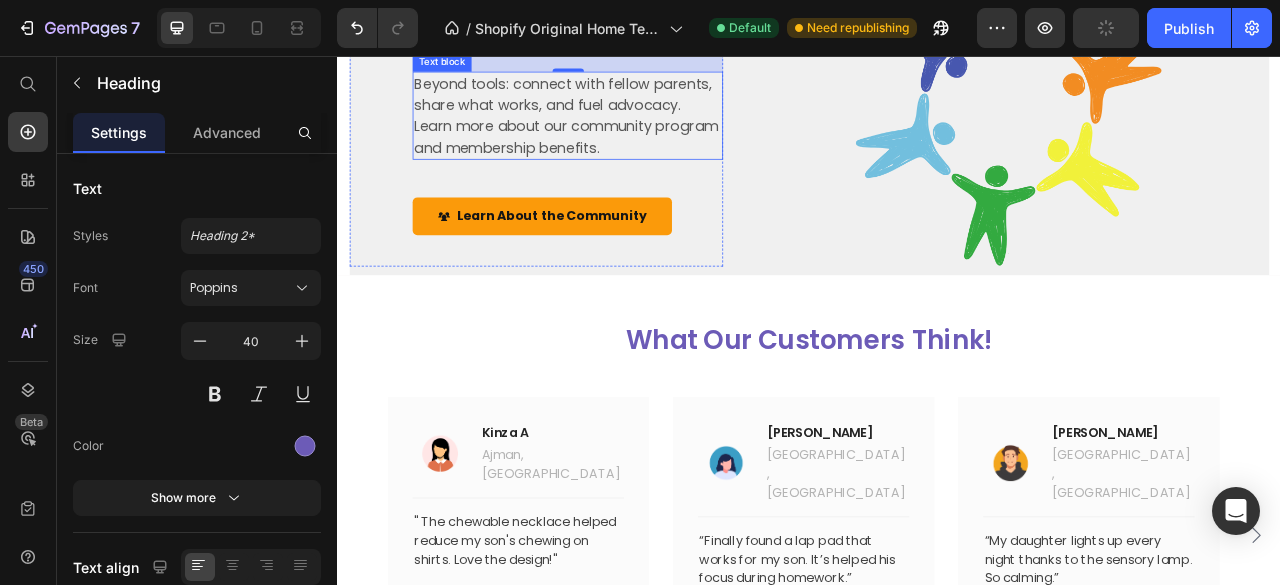 scroll, scrollTop: 6489, scrollLeft: 0, axis: vertical 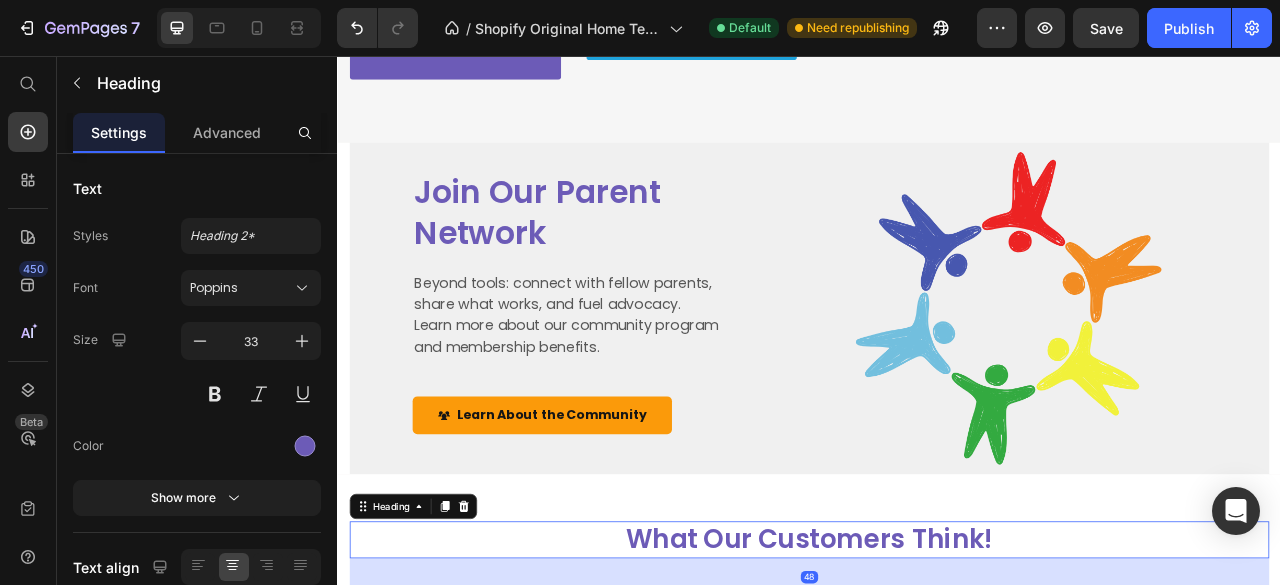 select on "571368505787745358" 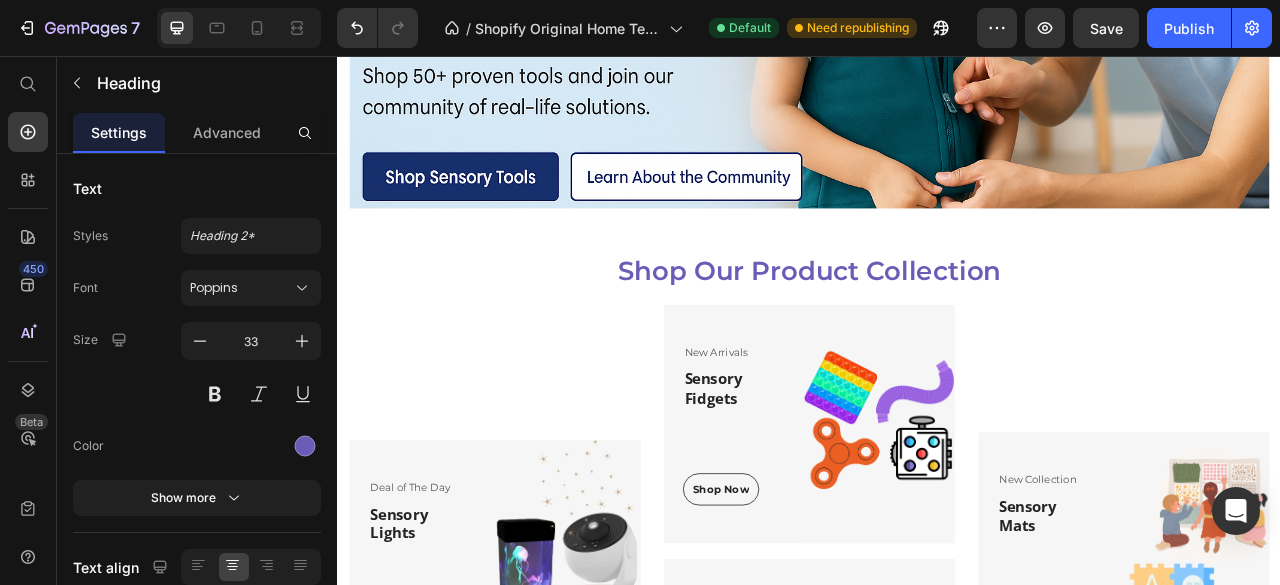 scroll, scrollTop: 366, scrollLeft: 0, axis: vertical 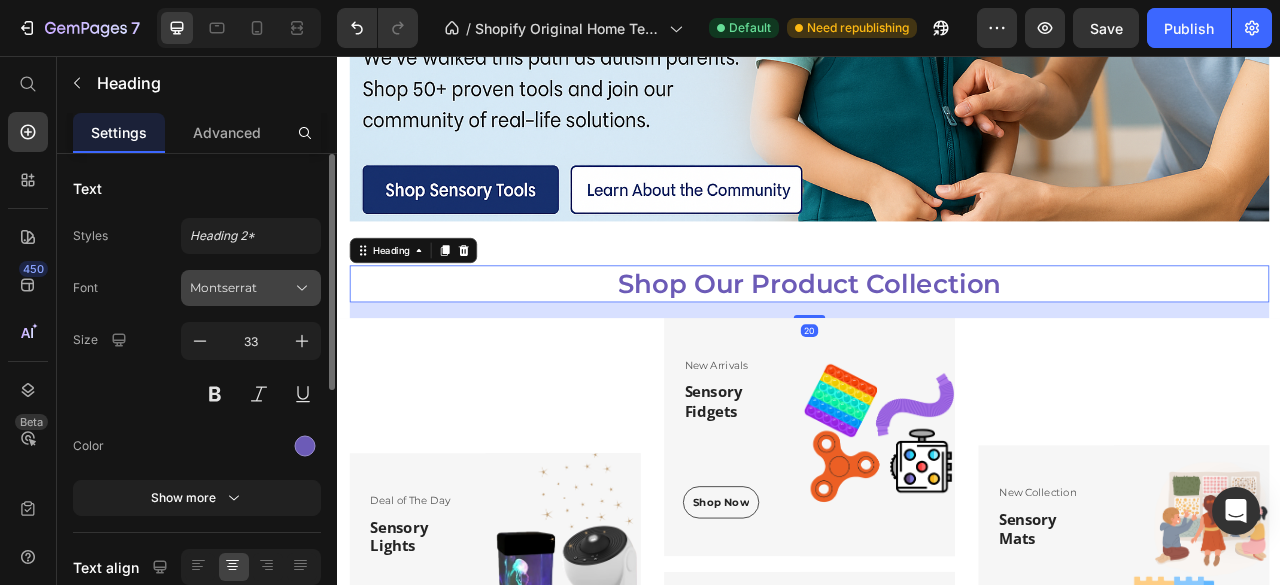 click on "Montserrat" at bounding box center [251, 288] 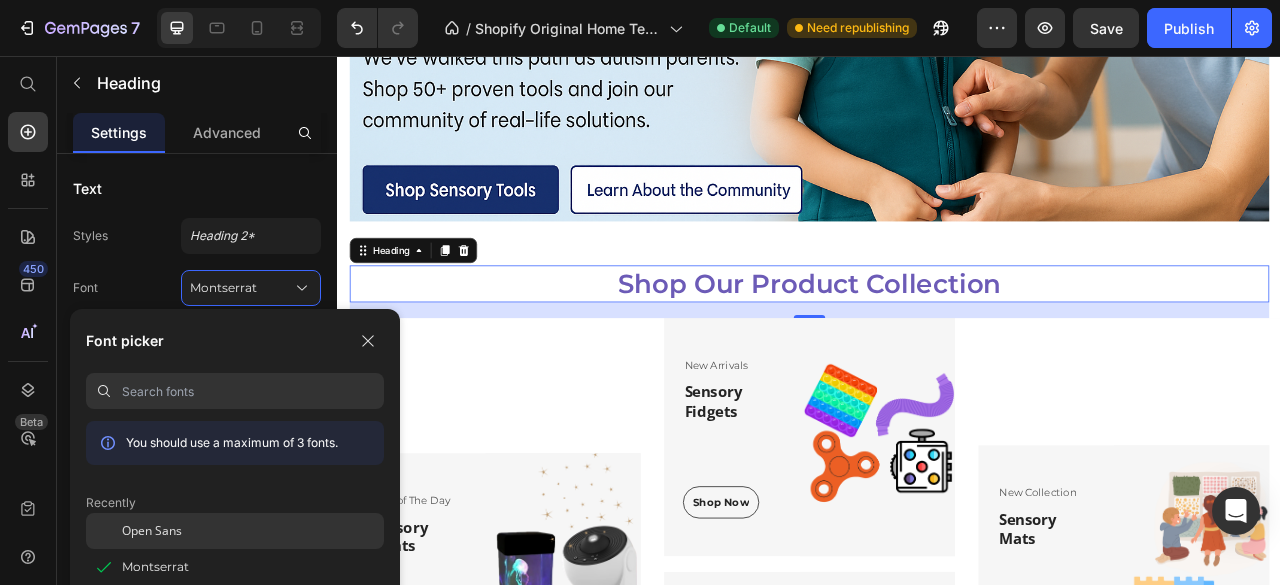 scroll, scrollTop: 91, scrollLeft: 0, axis: vertical 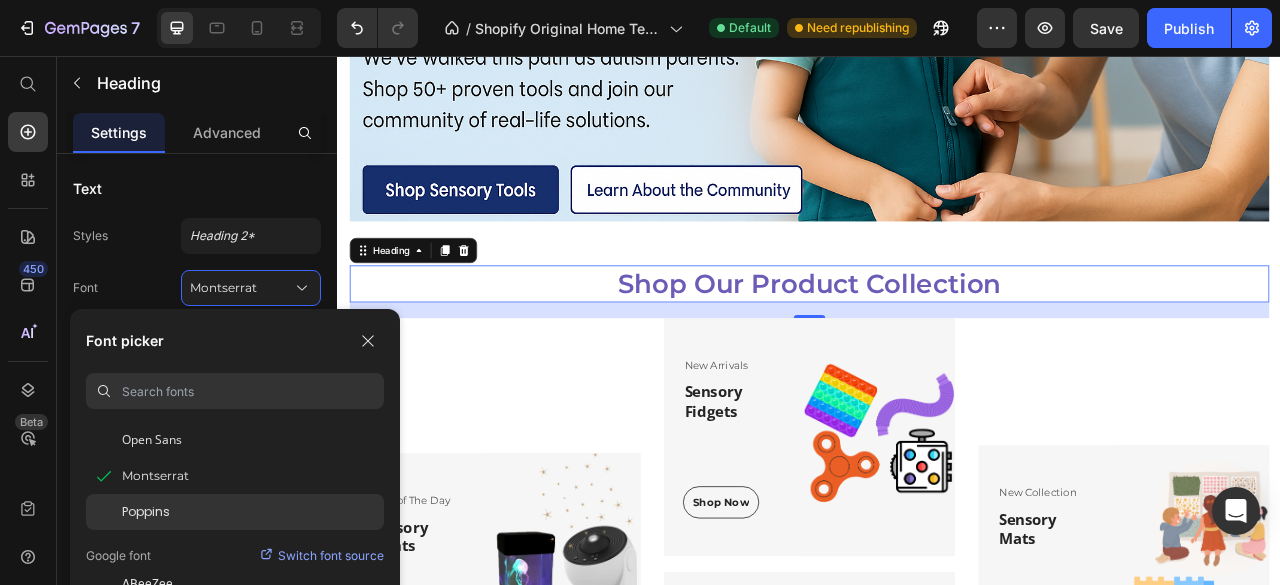 click on "Poppins" 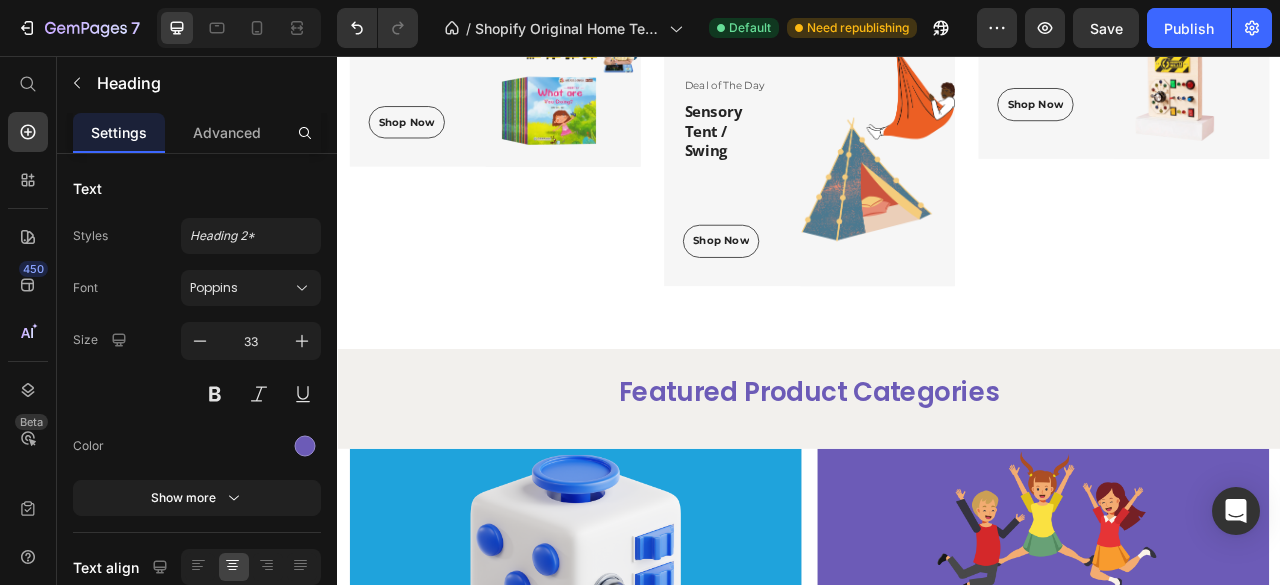 scroll, scrollTop: 1473, scrollLeft: 0, axis: vertical 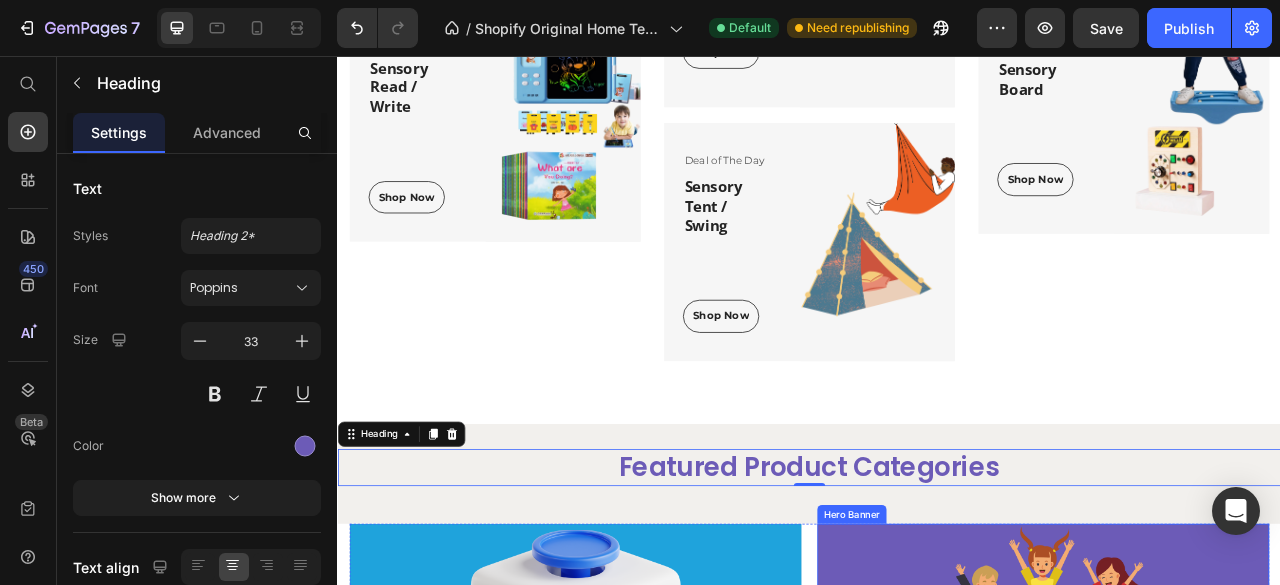 select on "571368505787745358" 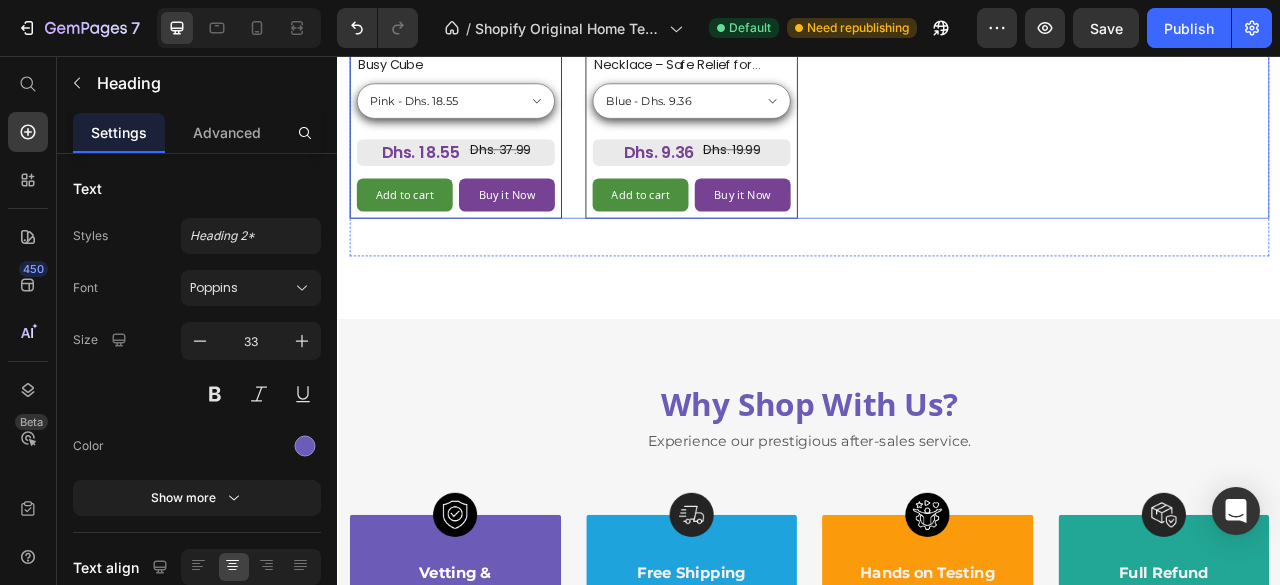 scroll, scrollTop: 5695, scrollLeft: 0, axis: vertical 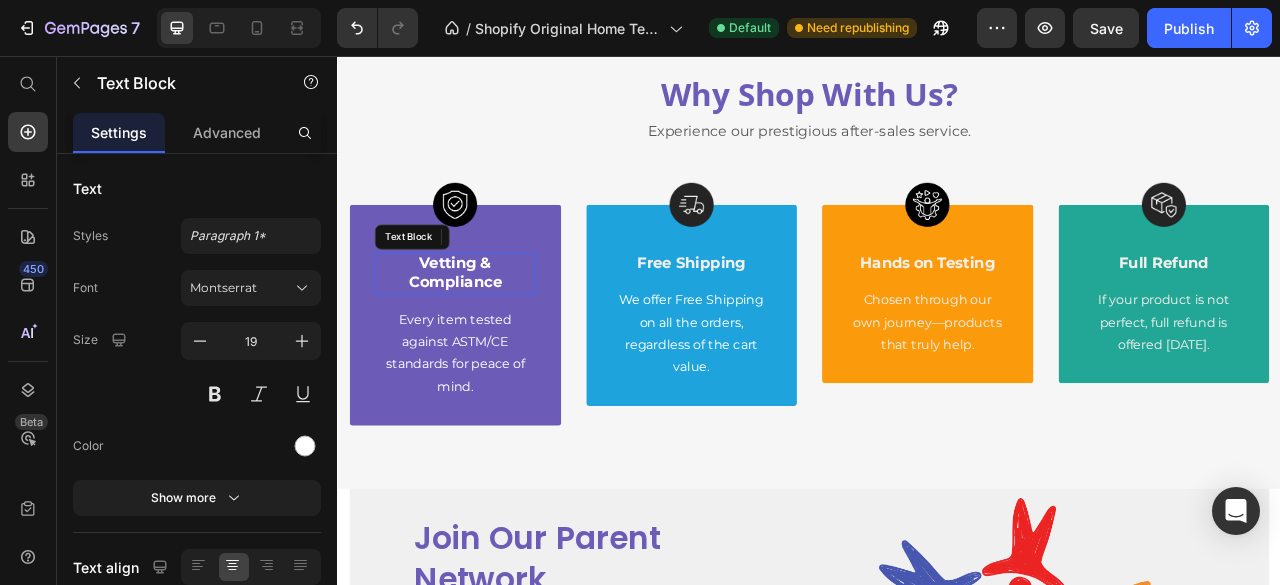 click on "Vetting & Compliance" at bounding box center [486, 331] 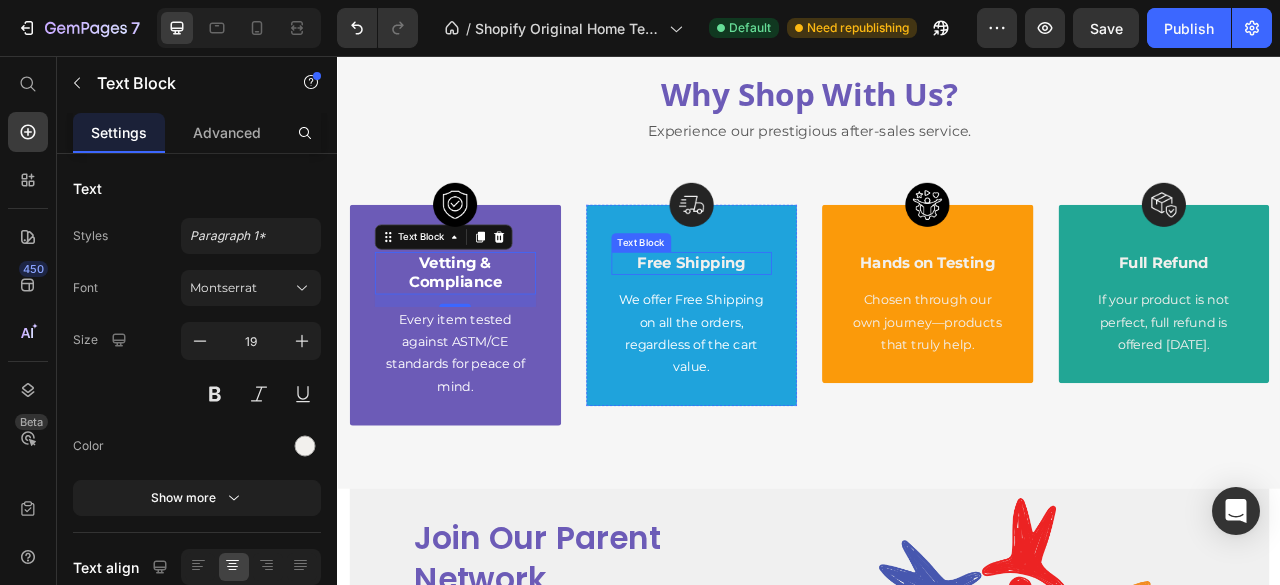 click on "Free Shipping" at bounding box center [787, 319] 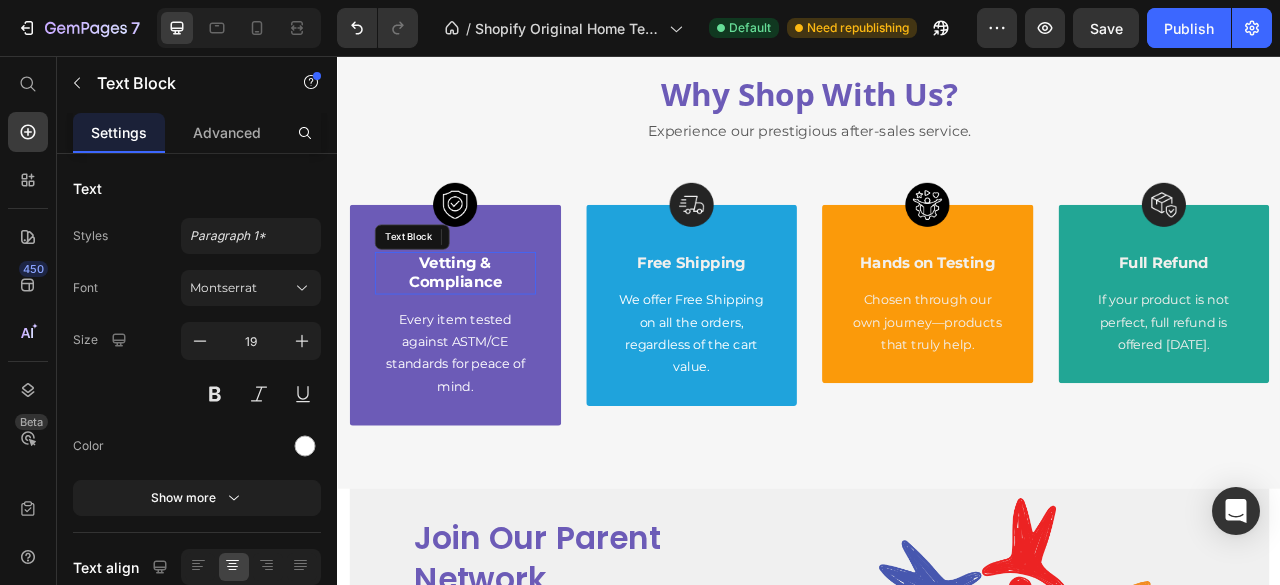 click on "Vetting & Compliance" at bounding box center [486, 331] 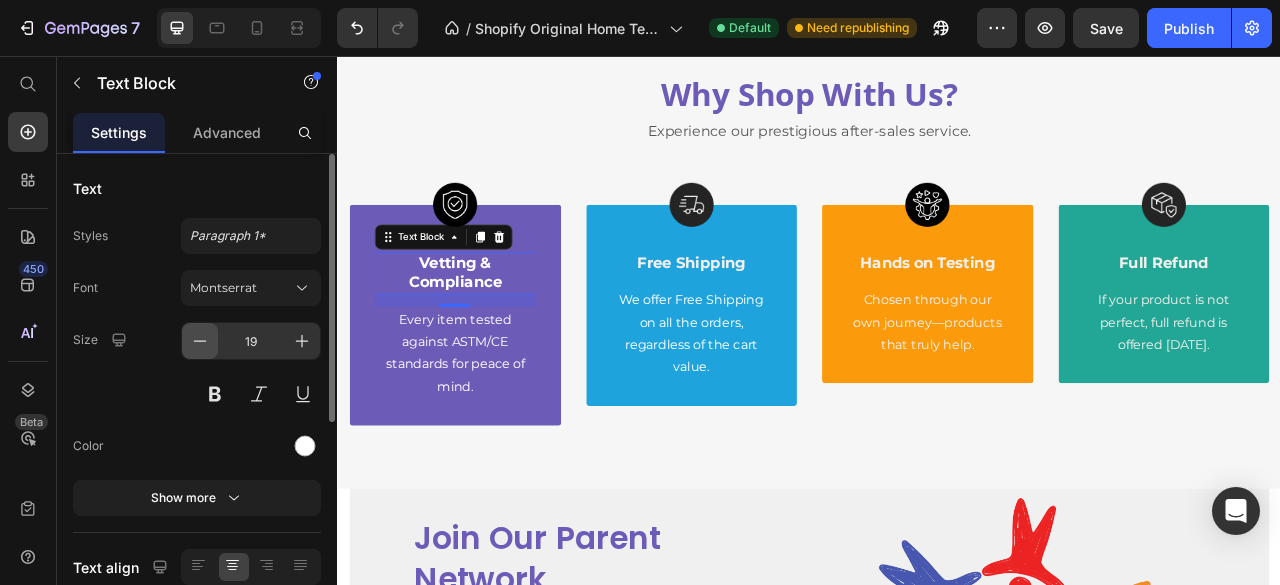click 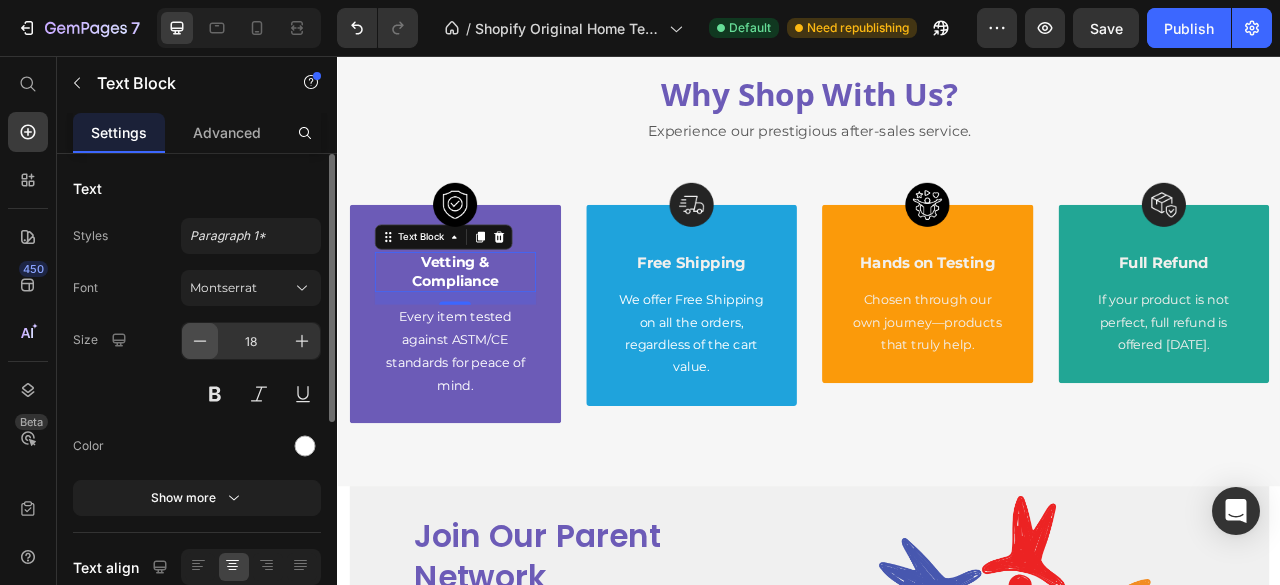 click 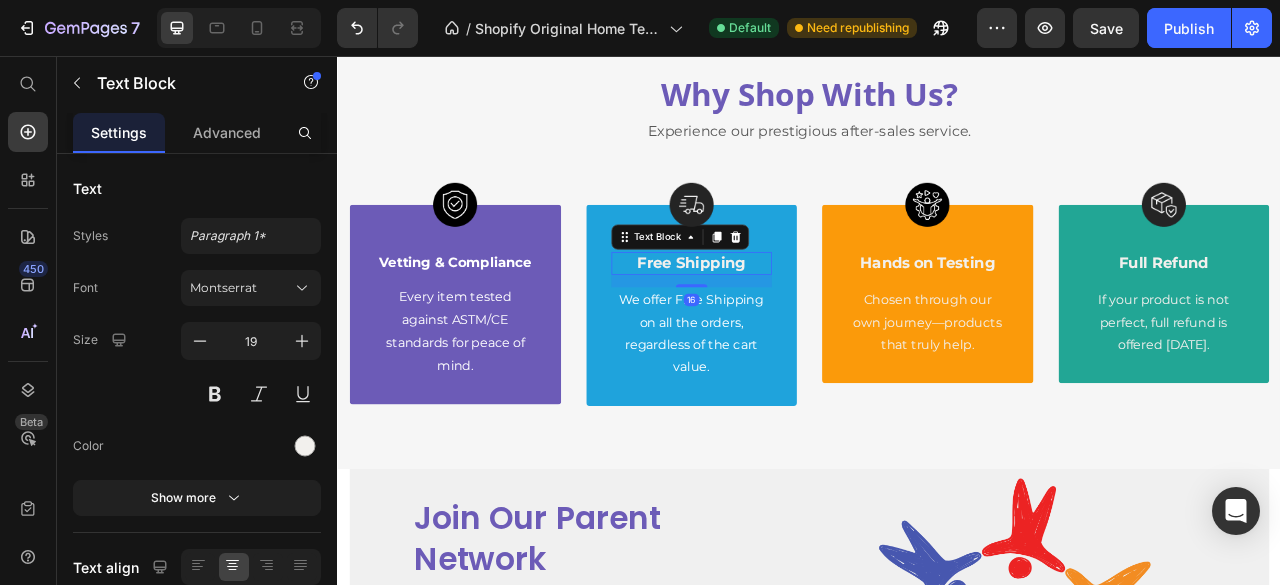 click 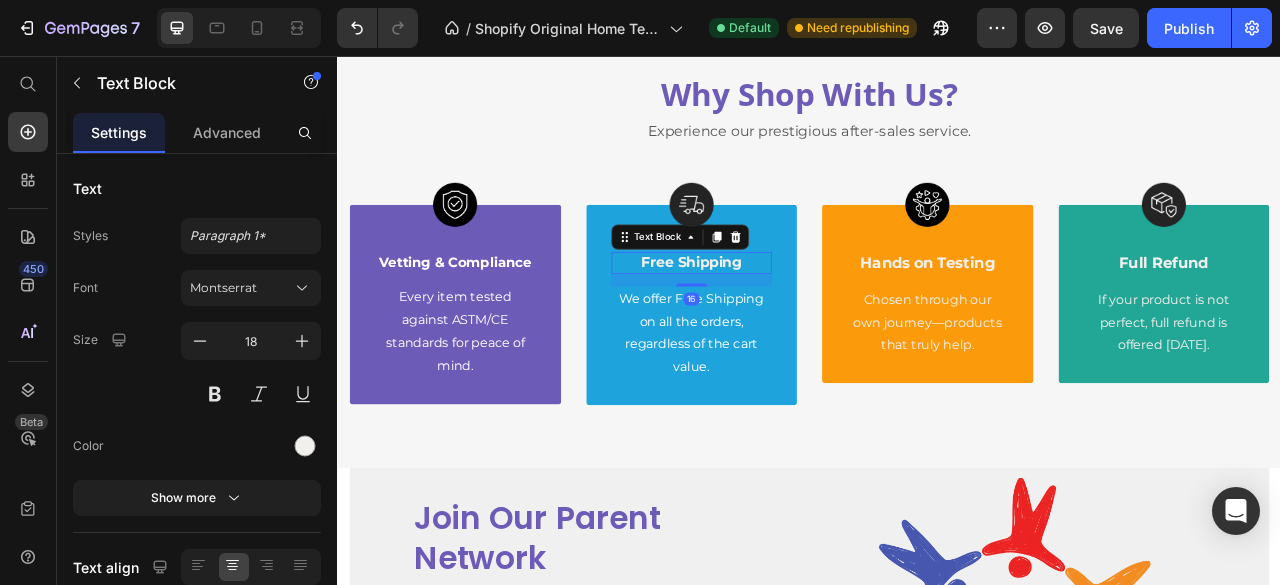 click 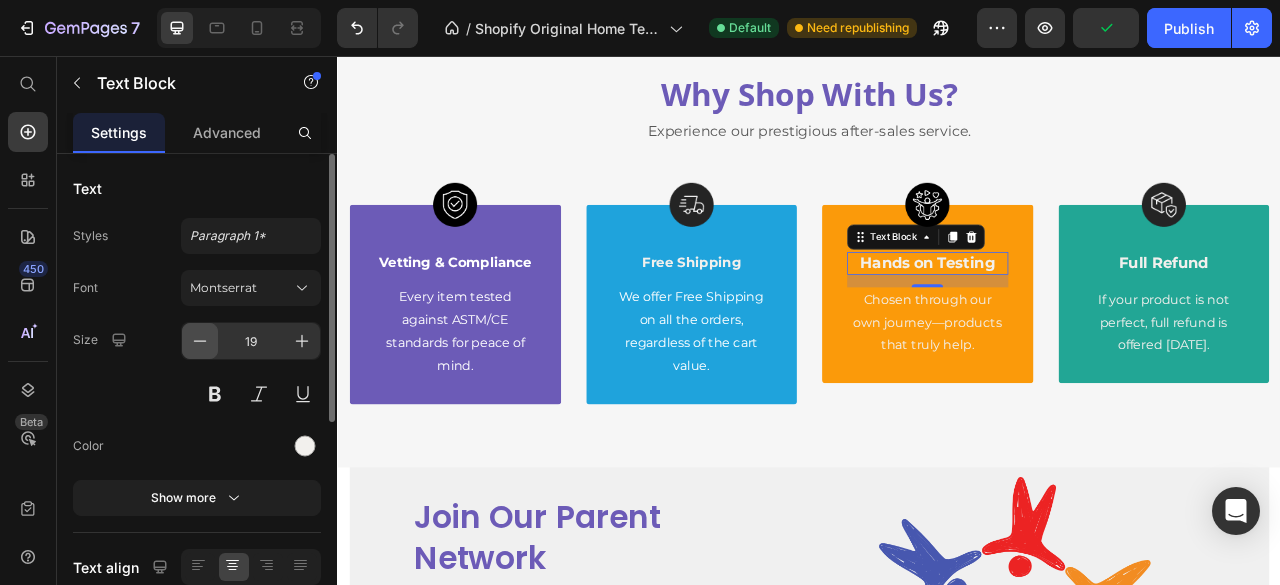 click 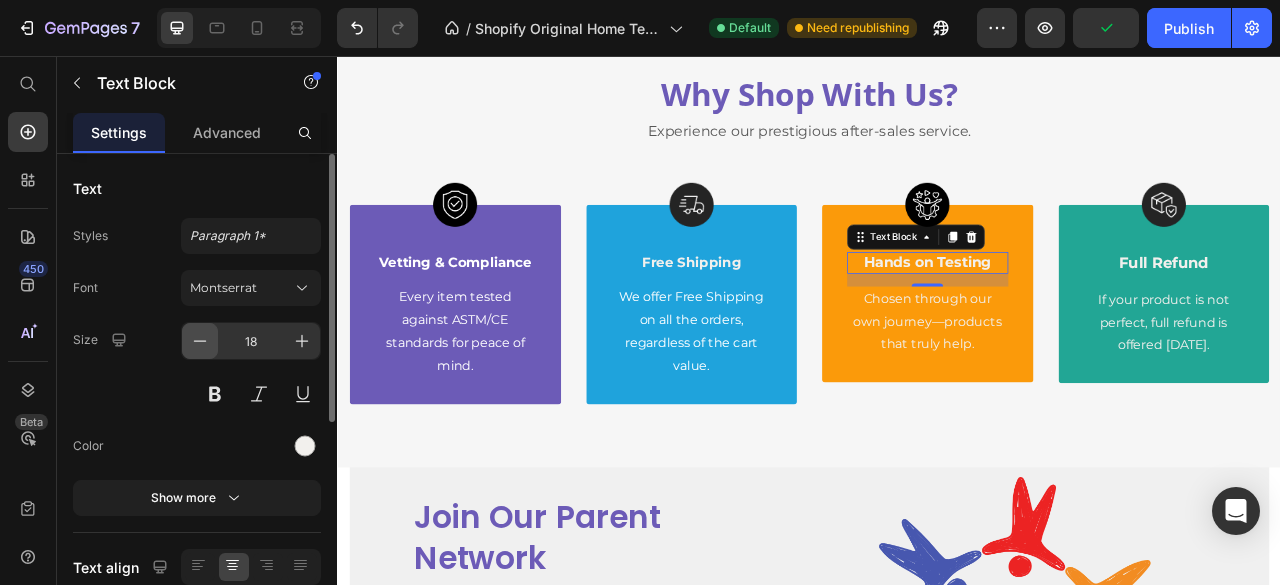 click 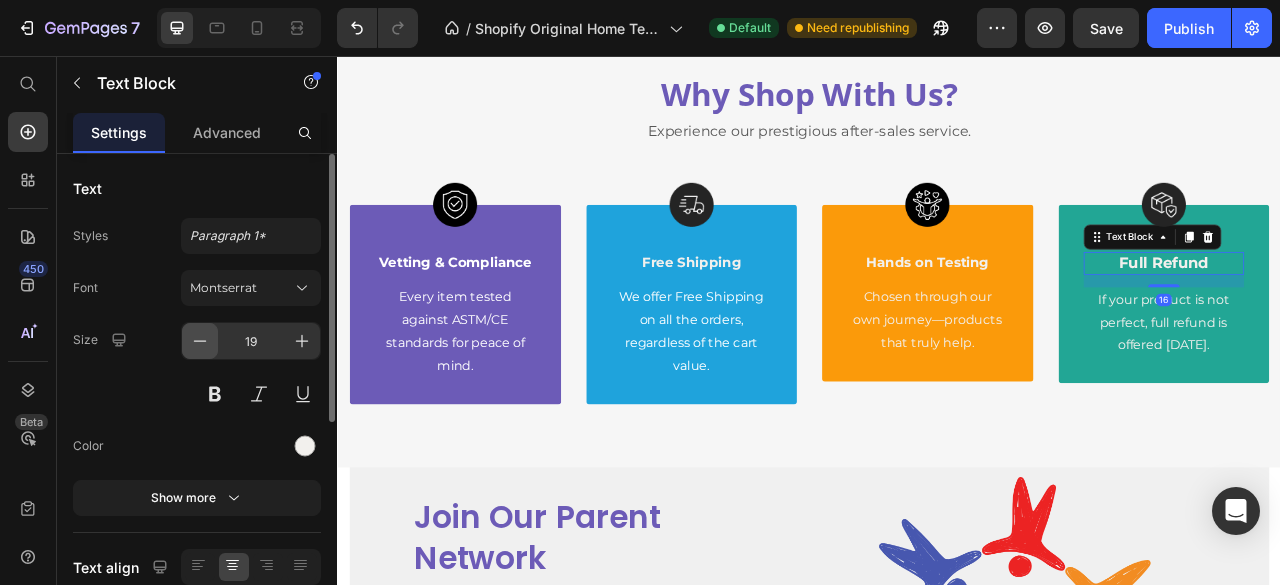 click 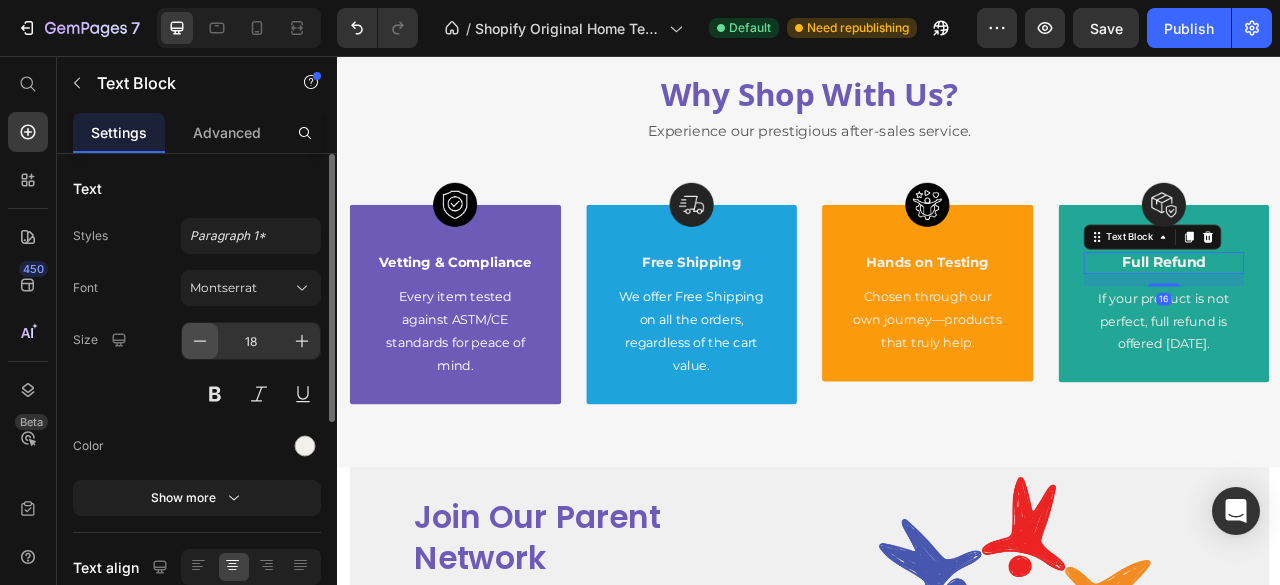 click 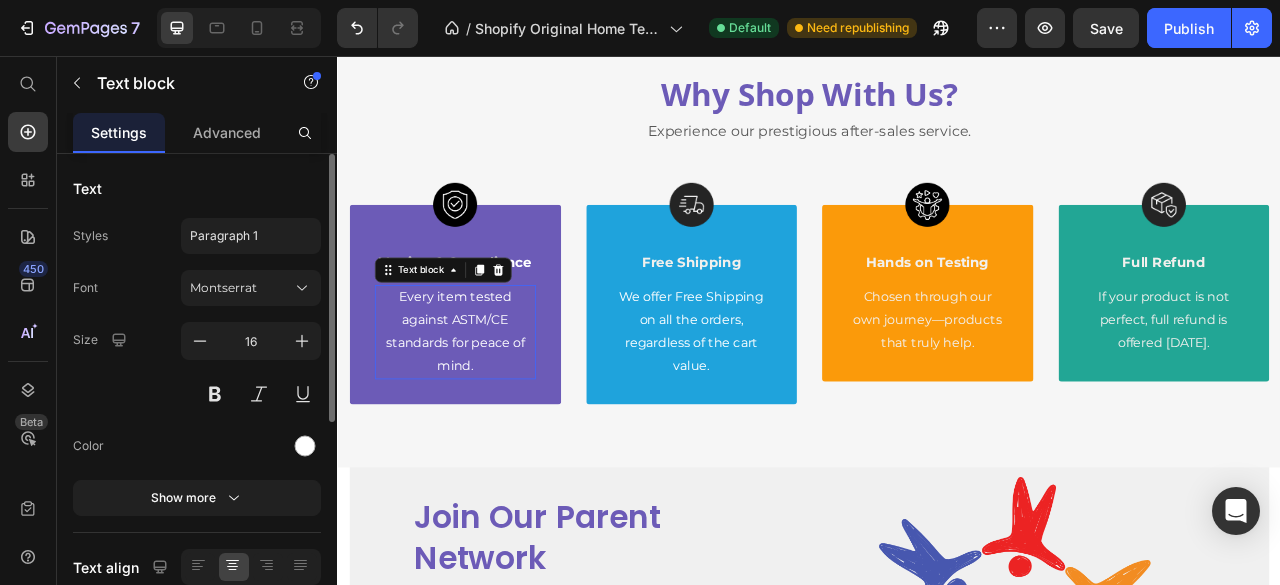click on "Every item tested against ASTM/CE standards for peace of mind." at bounding box center (486, 406) 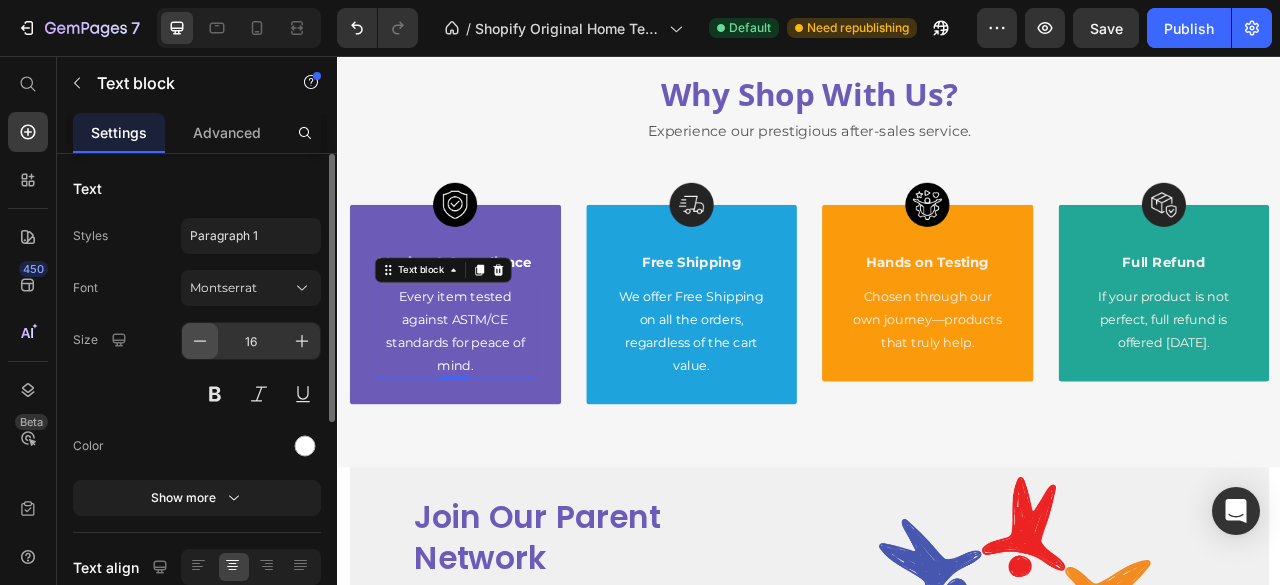 click 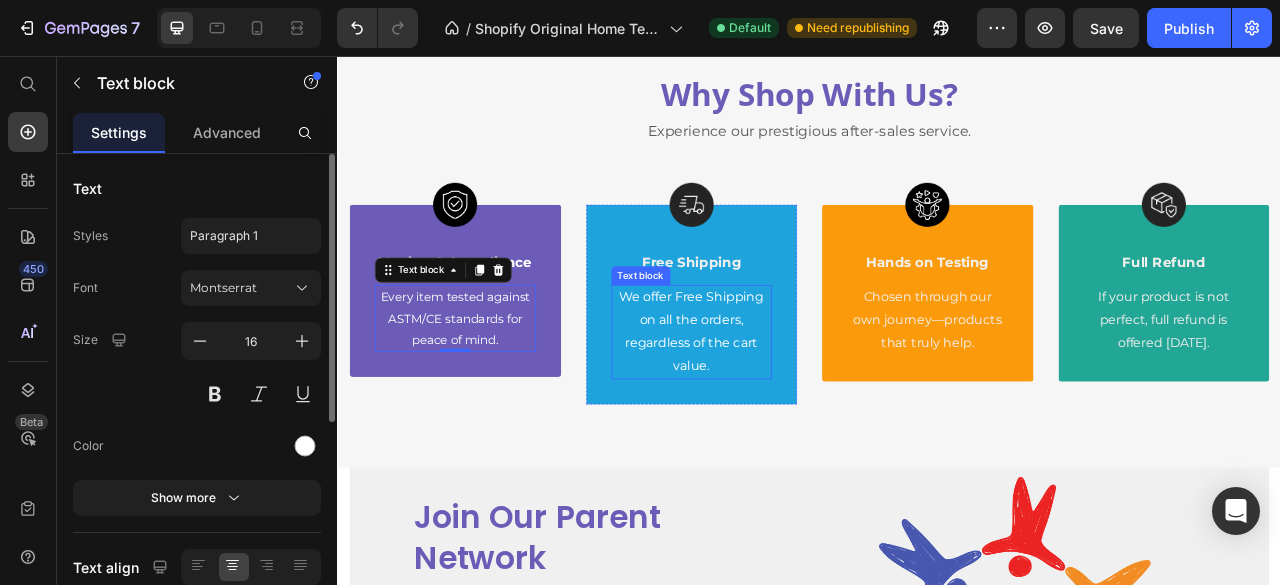 click on "We offer Free Shipping on all the orders, regardless of the cart value." at bounding box center (787, 406) 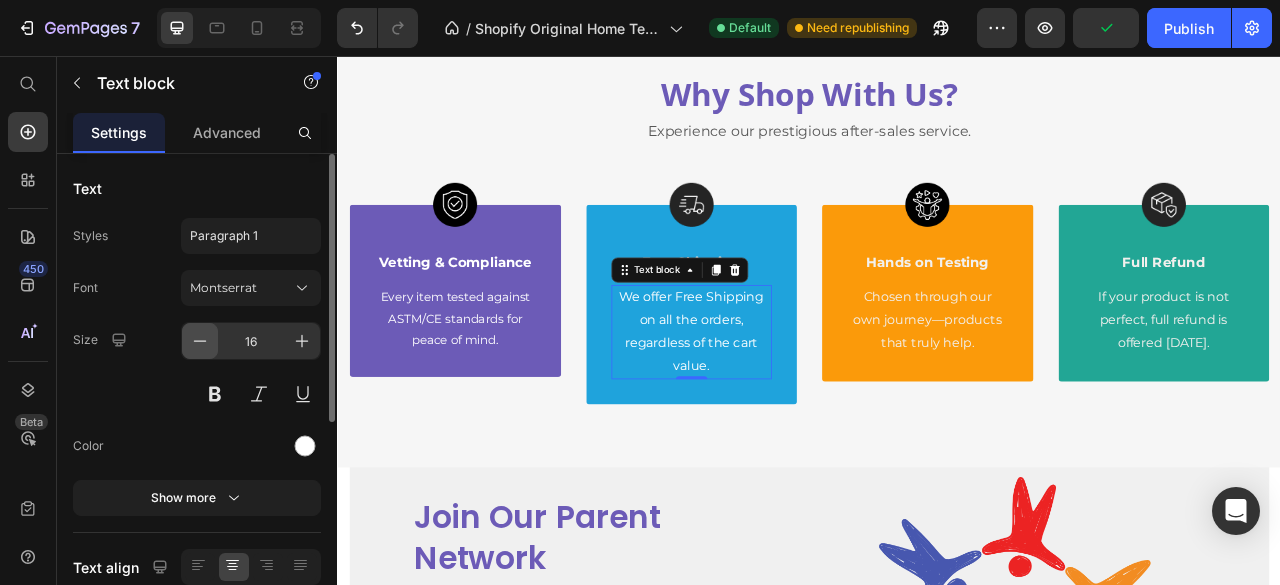 click 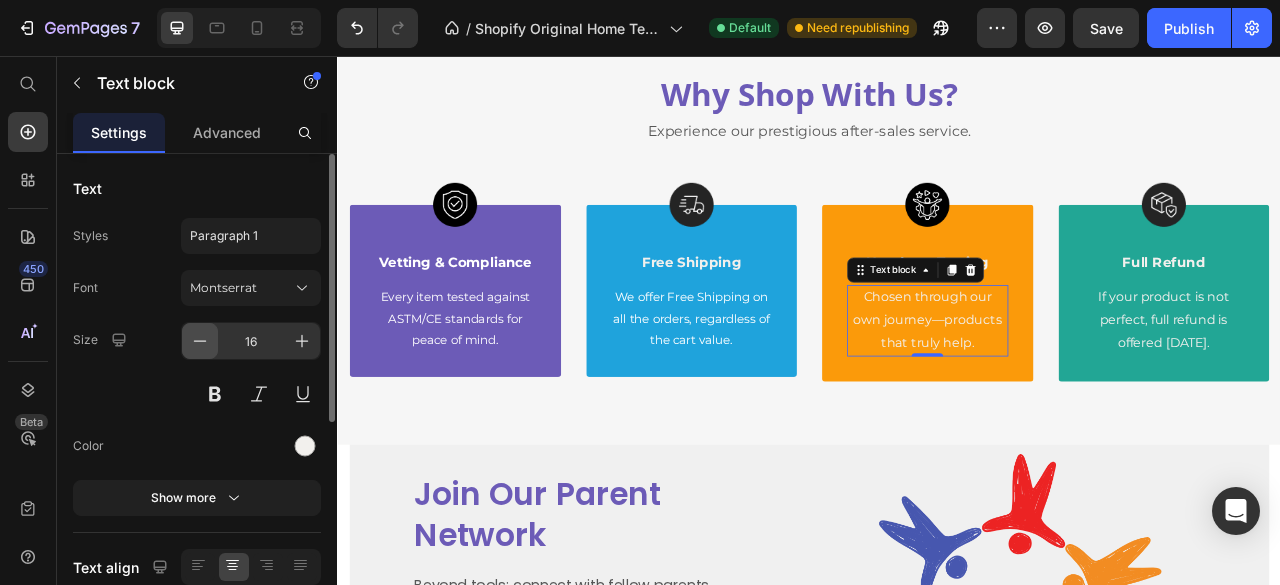 click at bounding box center (200, 341) 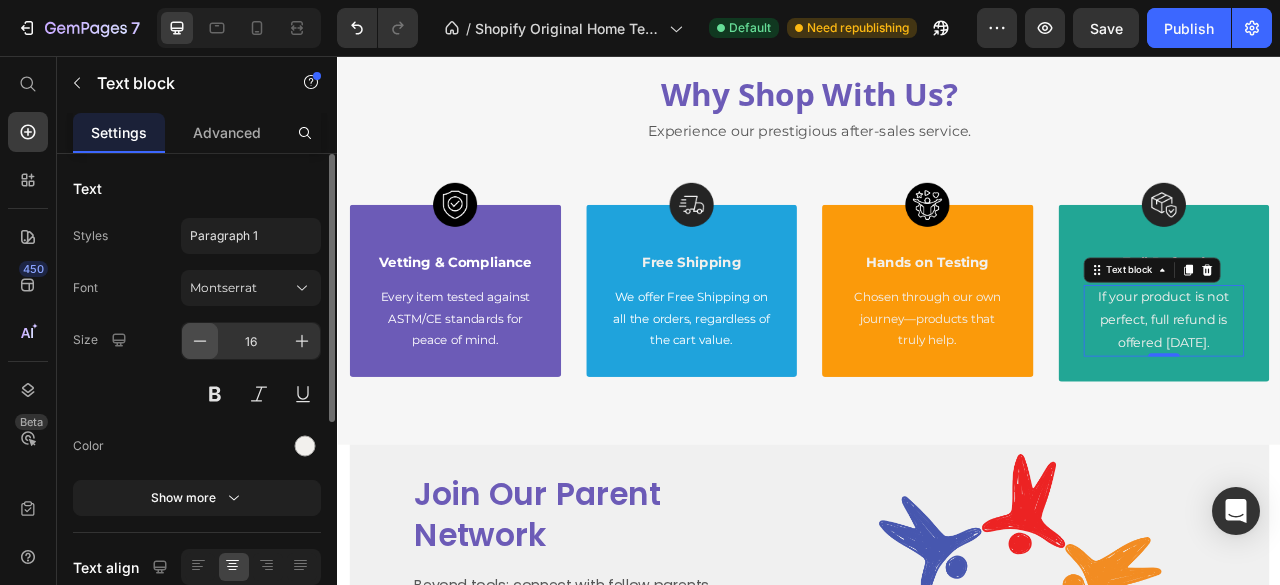 click 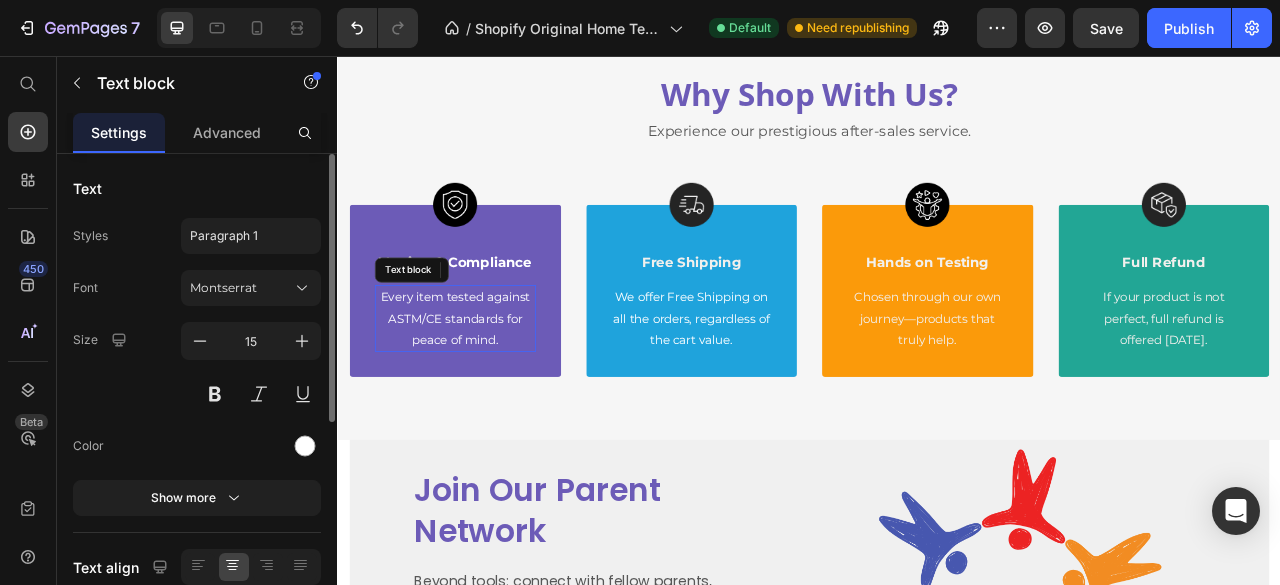 click on "Every item tested against ASTM/CE standards for peace of mind." at bounding box center [486, 389] 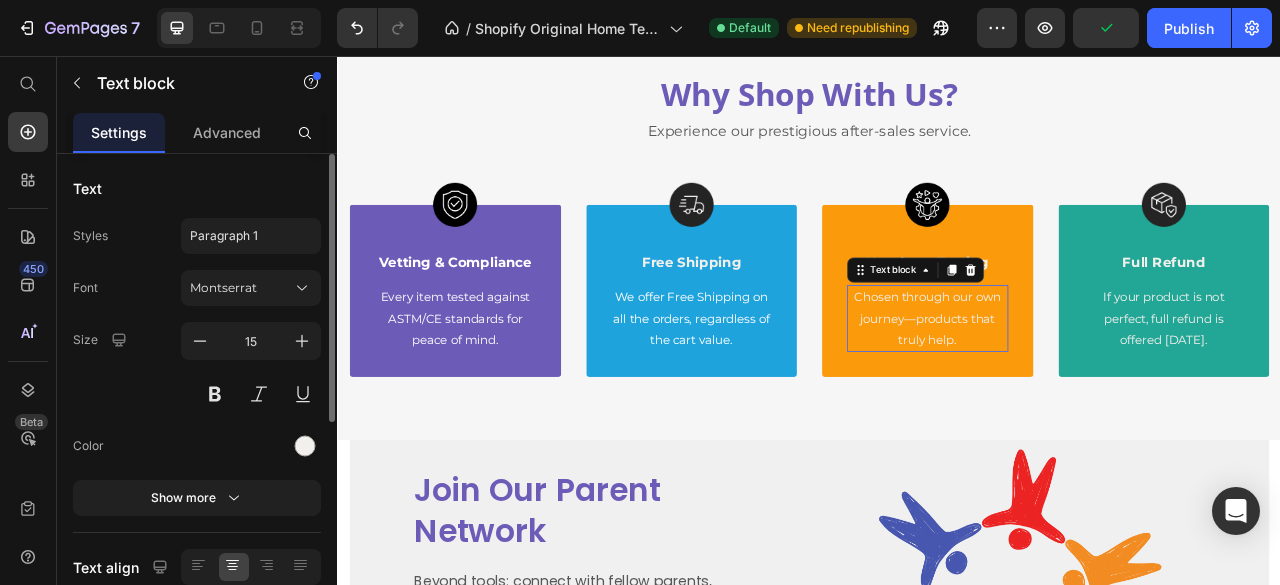 click on "perfect, full refund is offered [DATE]." at bounding box center (1388, 403) 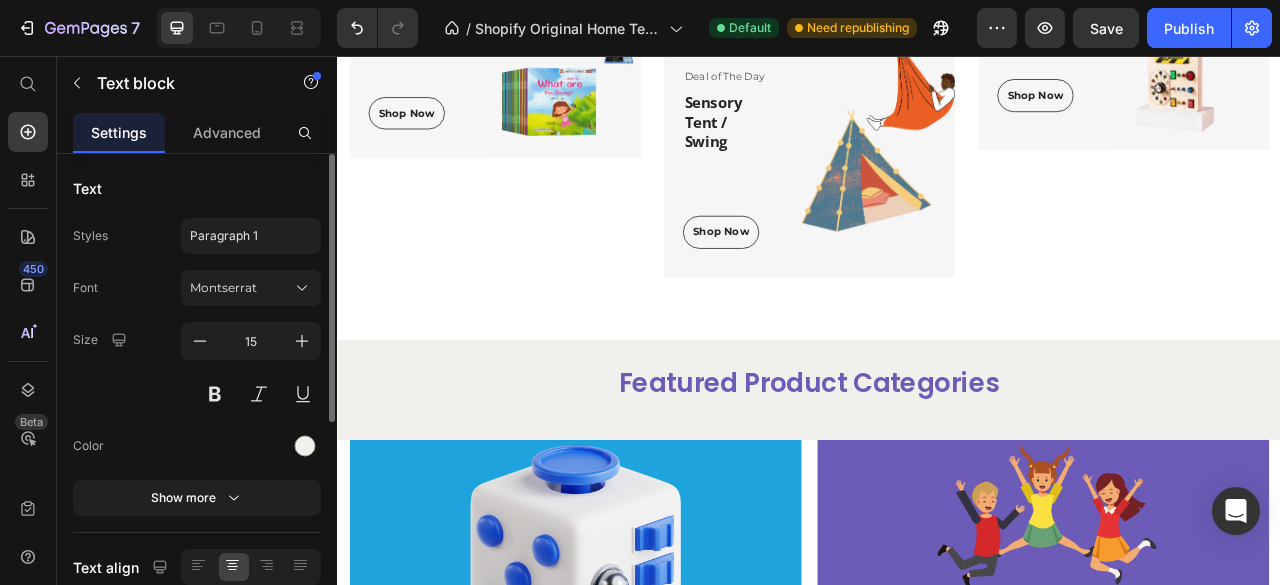scroll, scrollTop: 1286, scrollLeft: 0, axis: vertical 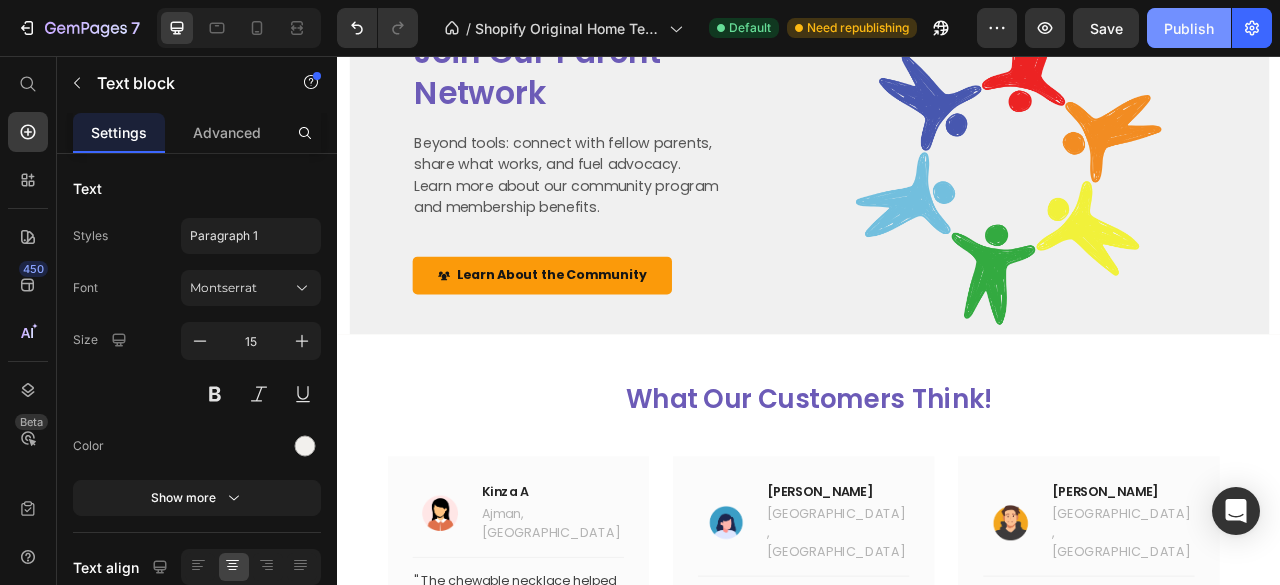 click on "Publish" at bounding box center (1189, 28) 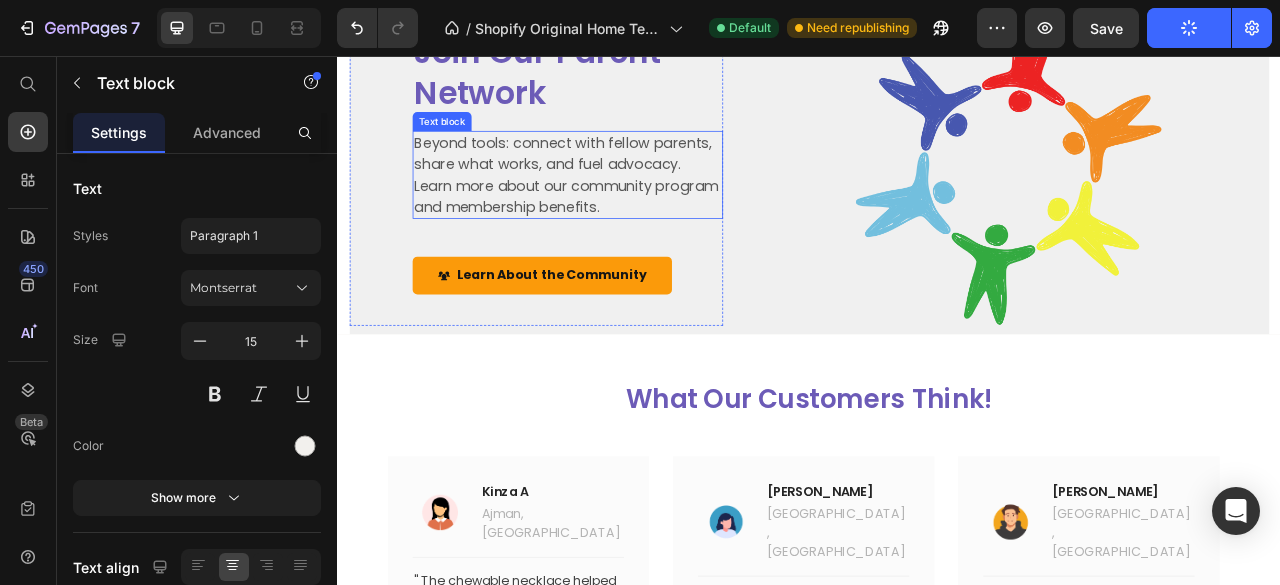 select on "571368505787745358" 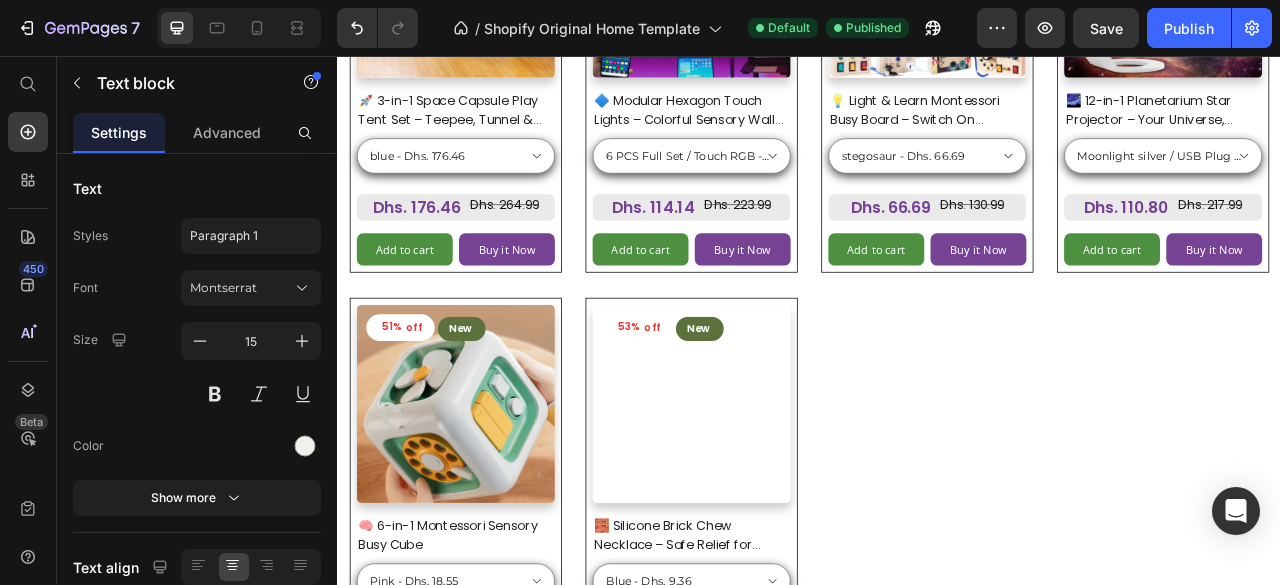 scroll, scrollTop: 4809, scrollLeft: 0, axis: vertical 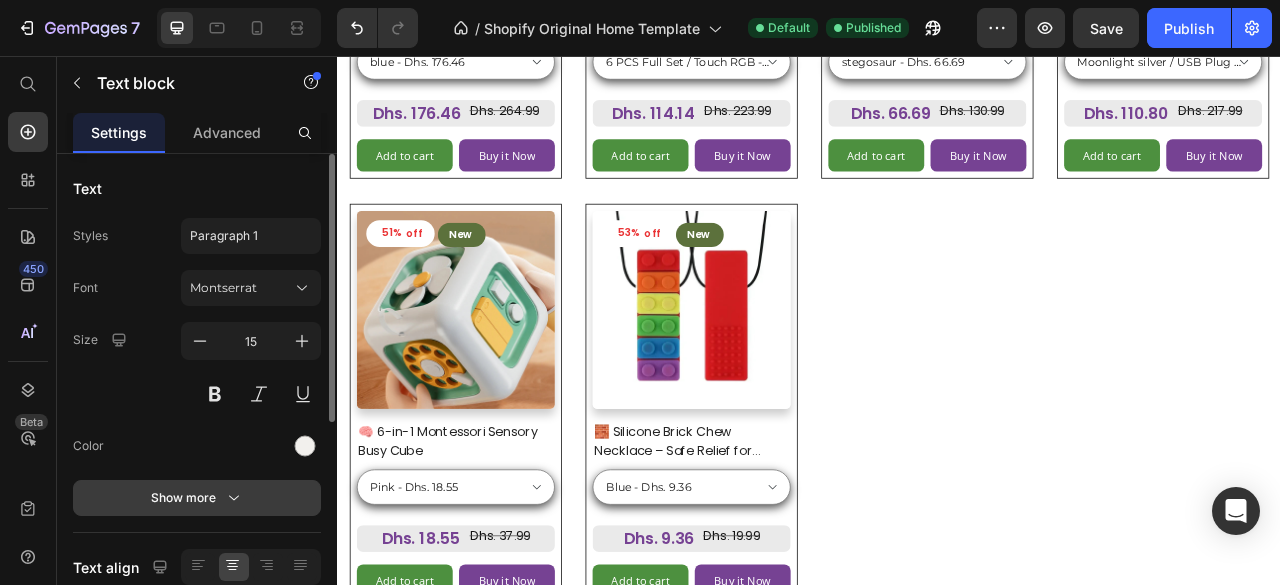 click on "Show more" at bounding box center (197, 498) 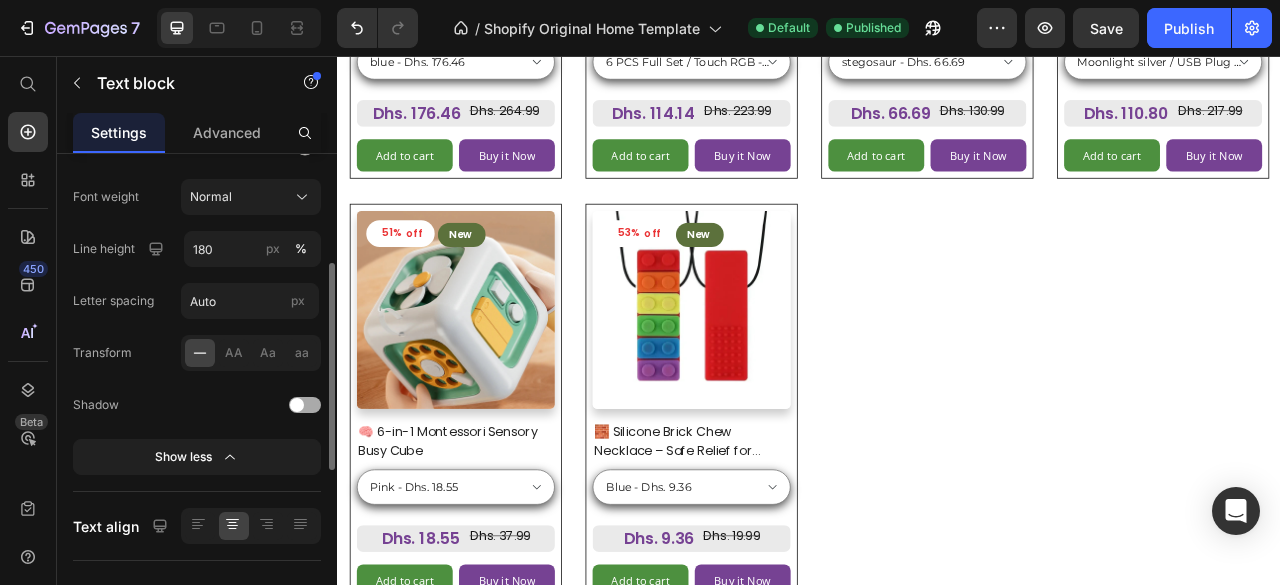scroll, scrollTop: 307, scrollLeft: 0, axis: vertical 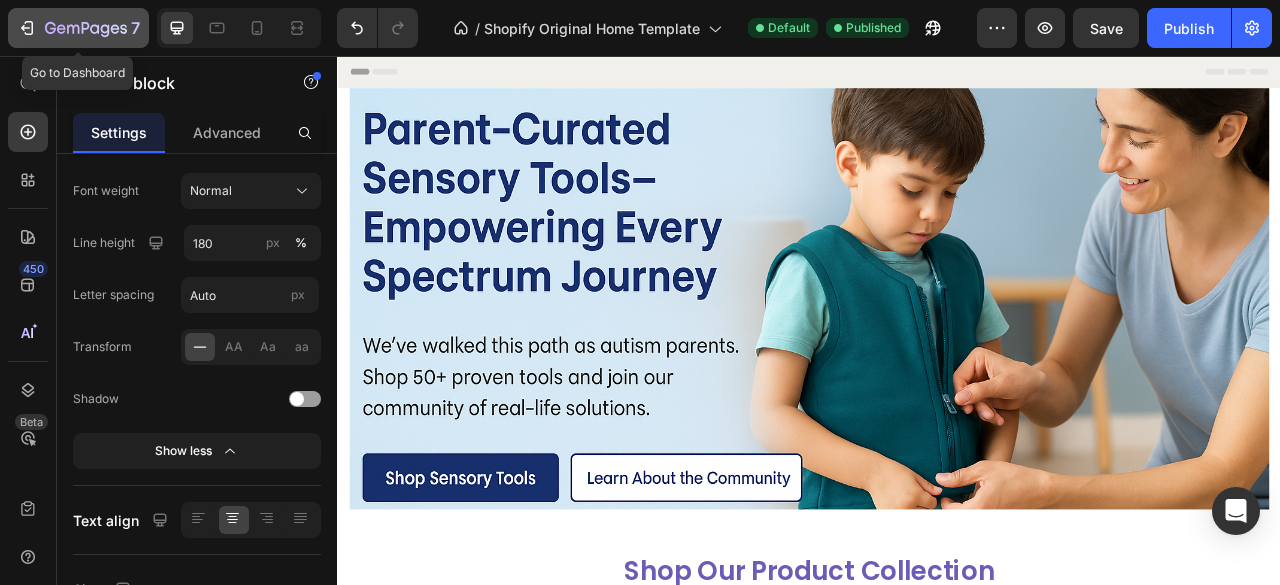 click on "7" at bounding box center [78, 28] 